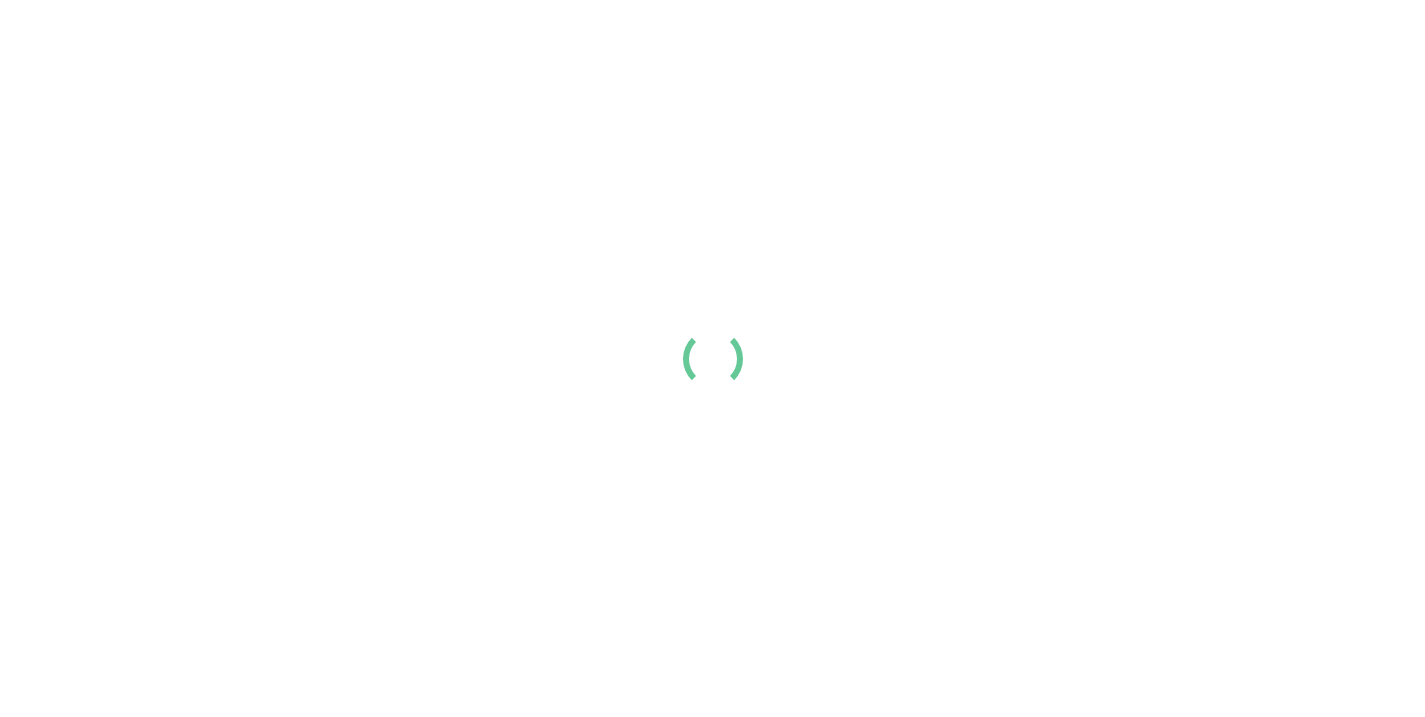 scroll, scrollTop: 0, scrollLeft: 0, axis: both 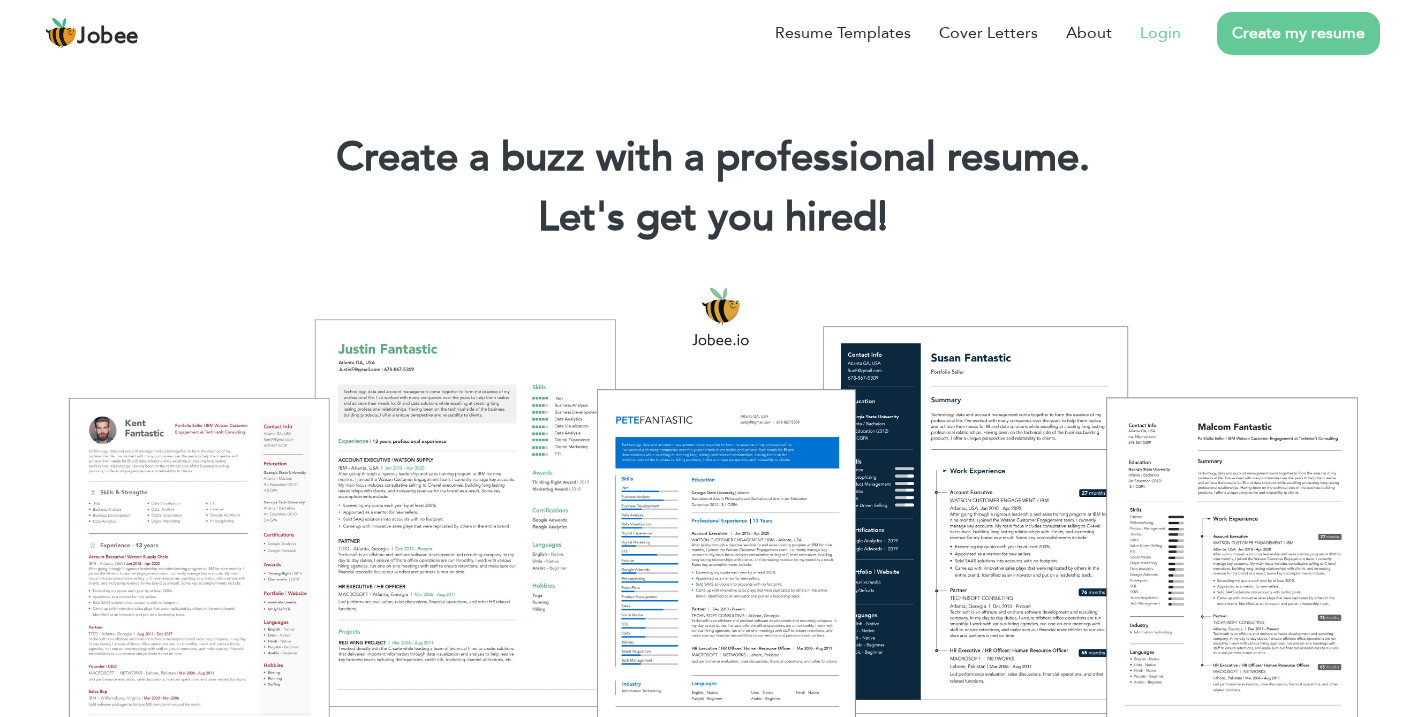 click on "Login" at bounding box center [1160, 33] 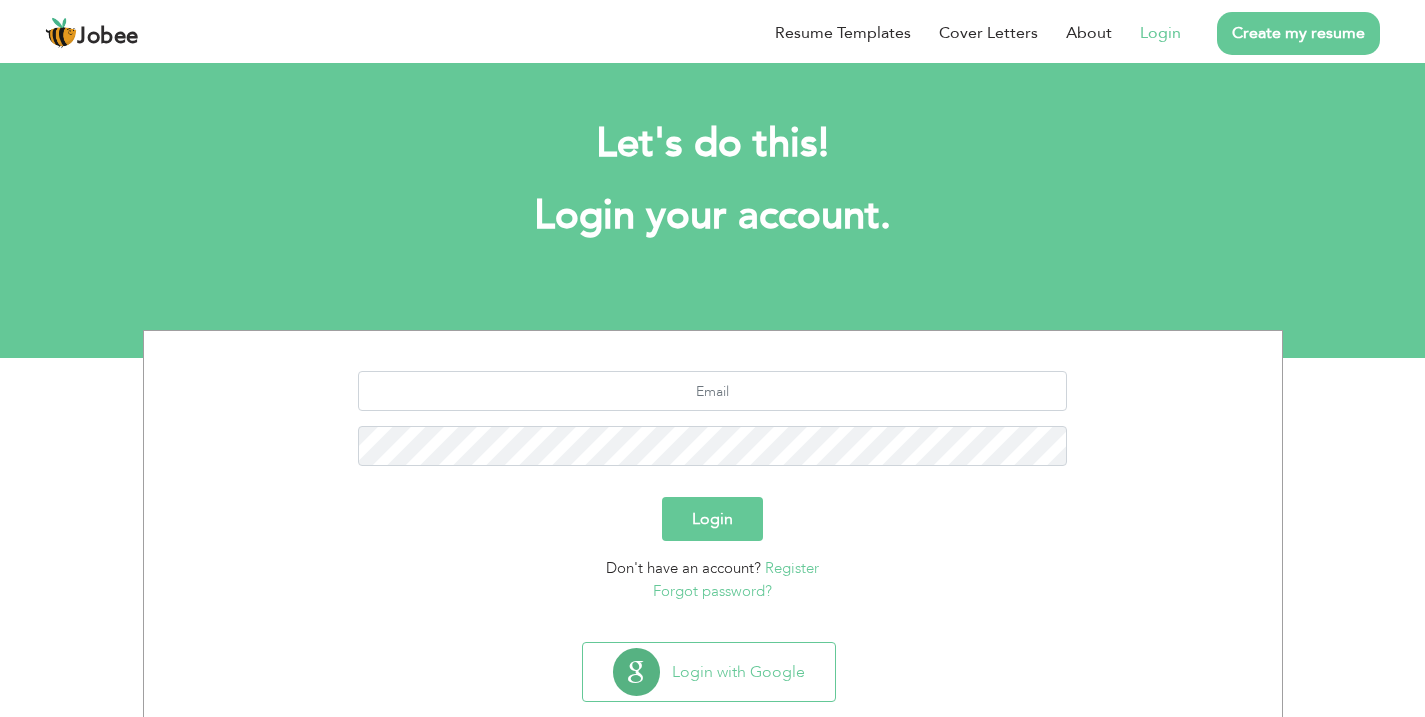 scroll, scrollTop: 0, scrollLeft: 0, axis: both 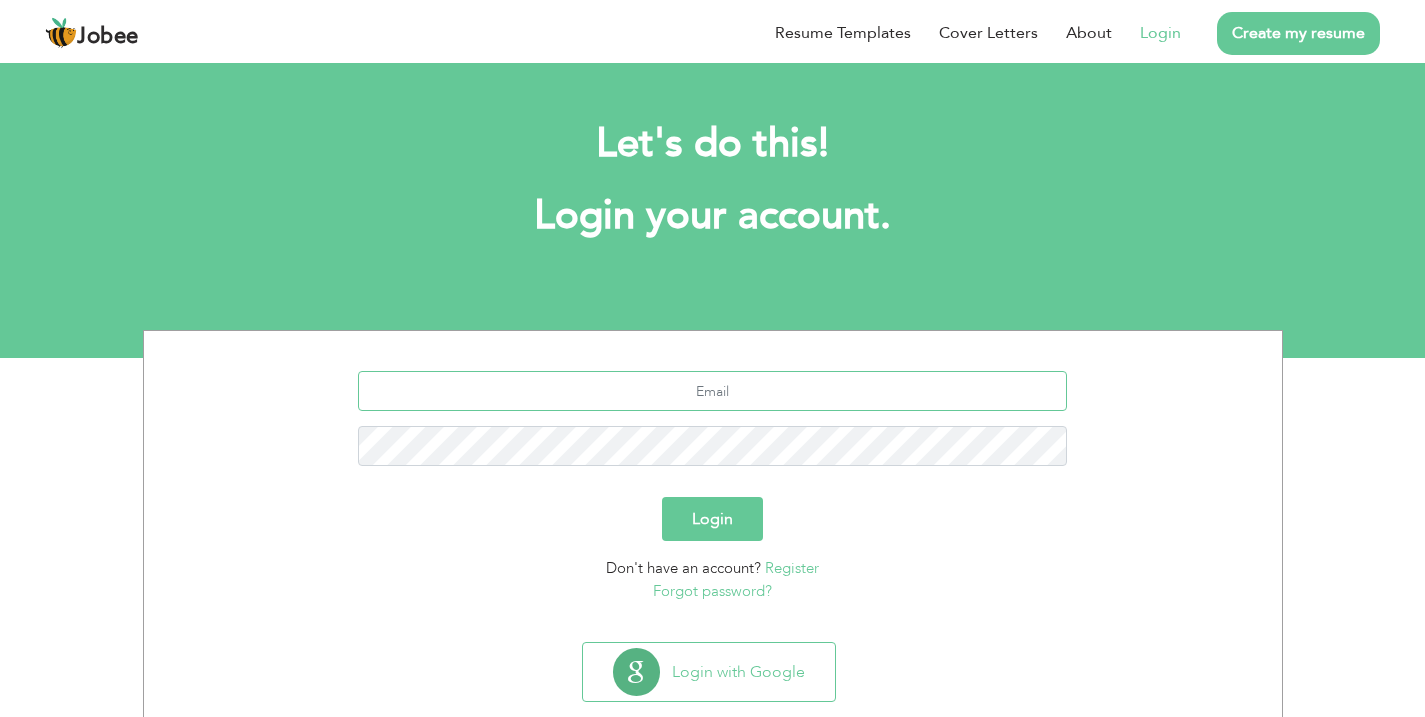 click at bounding box center [712, 391] 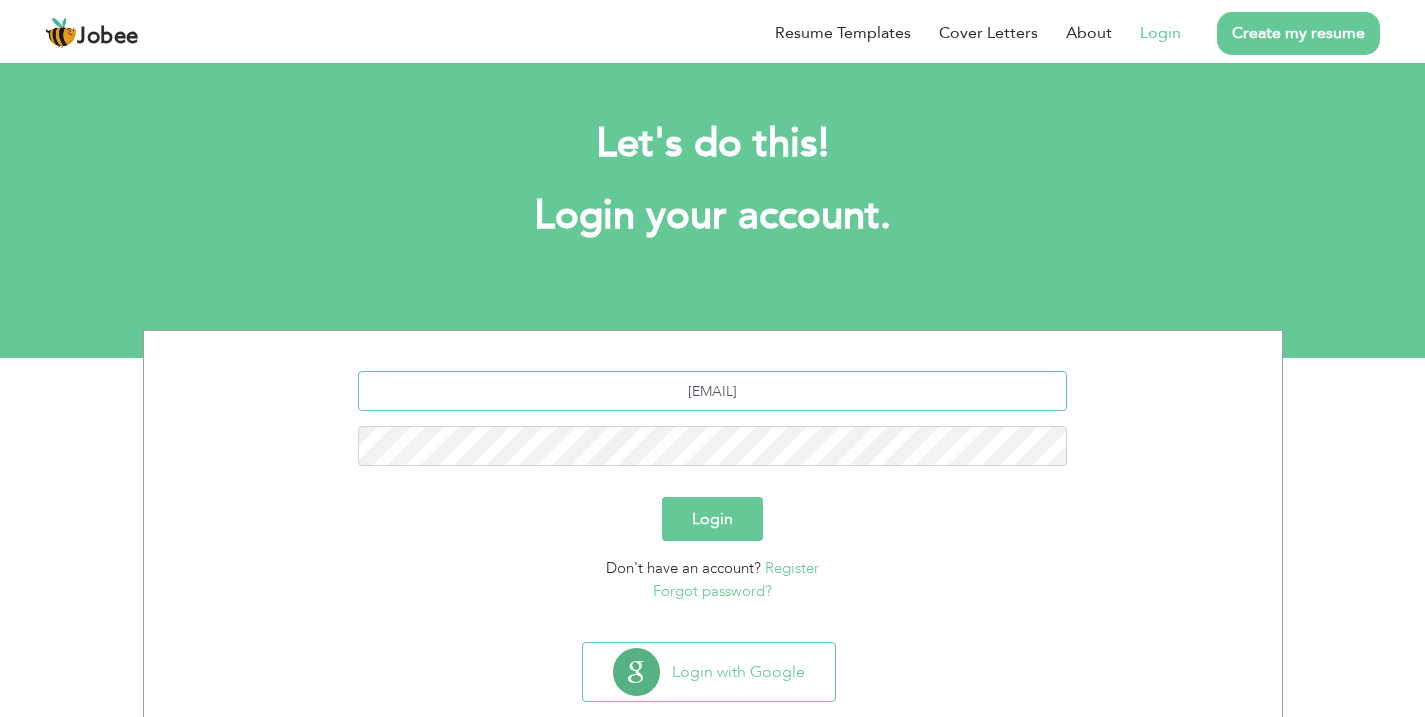 type on "usamakhalid6787@gmail.com" 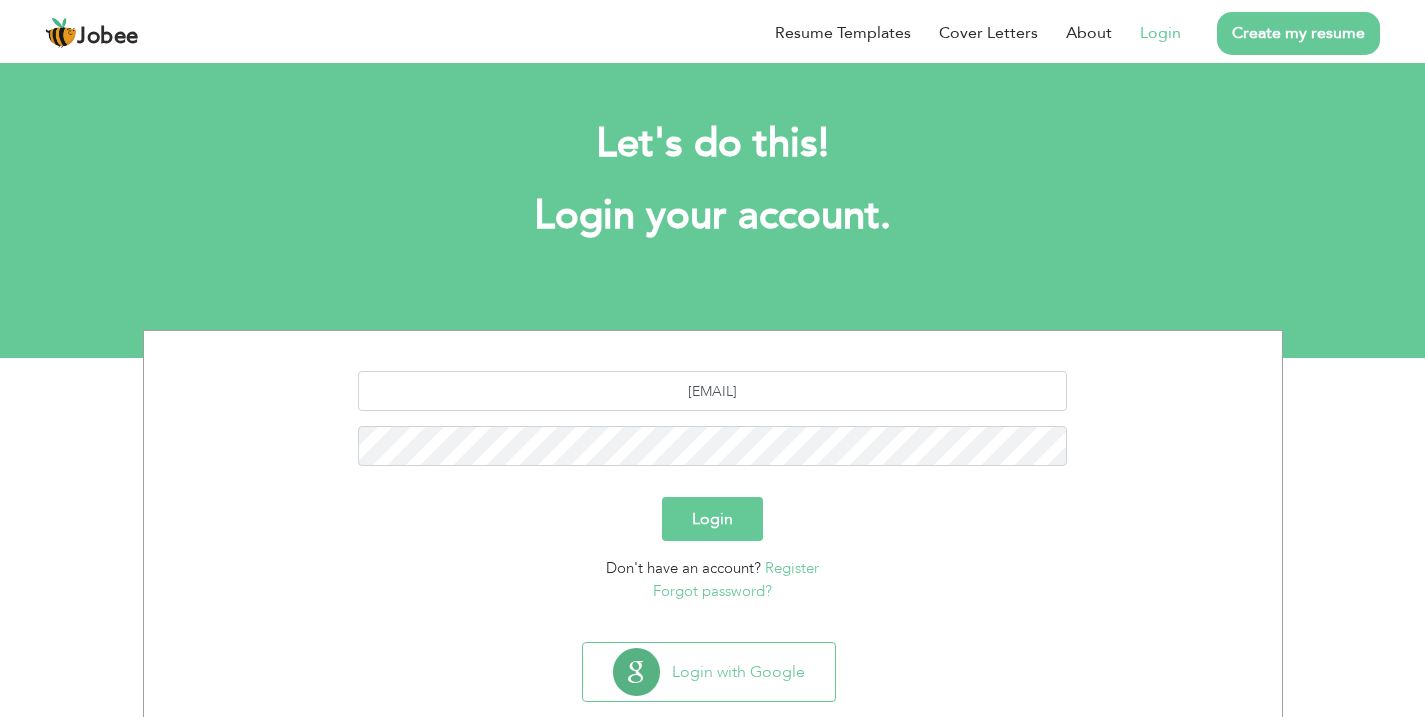 click on "usamakhalid6787@gmail.com
Login
Don't have an account?   Register
Forgot password?" at bounding box center [713, 486] 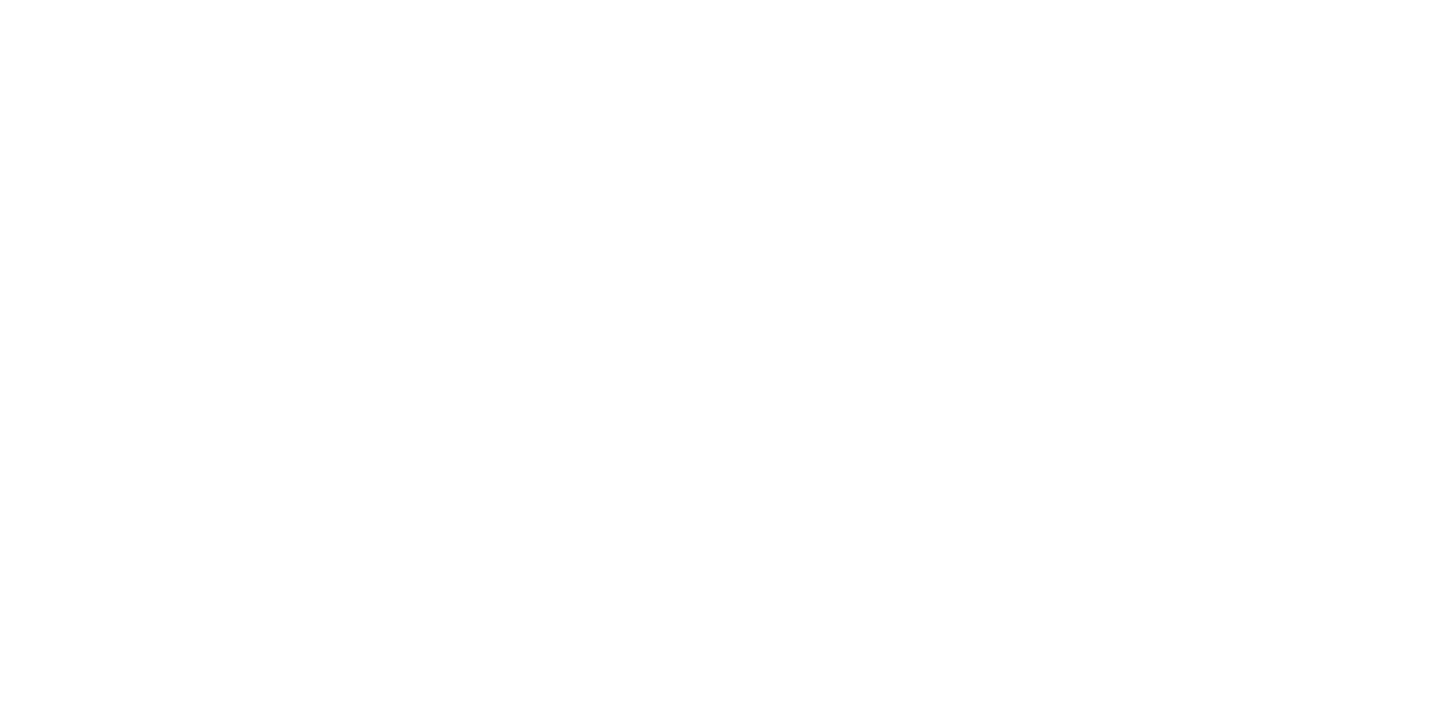 scroll, scrollTop: 0, scrollLeft: 0, axis: both 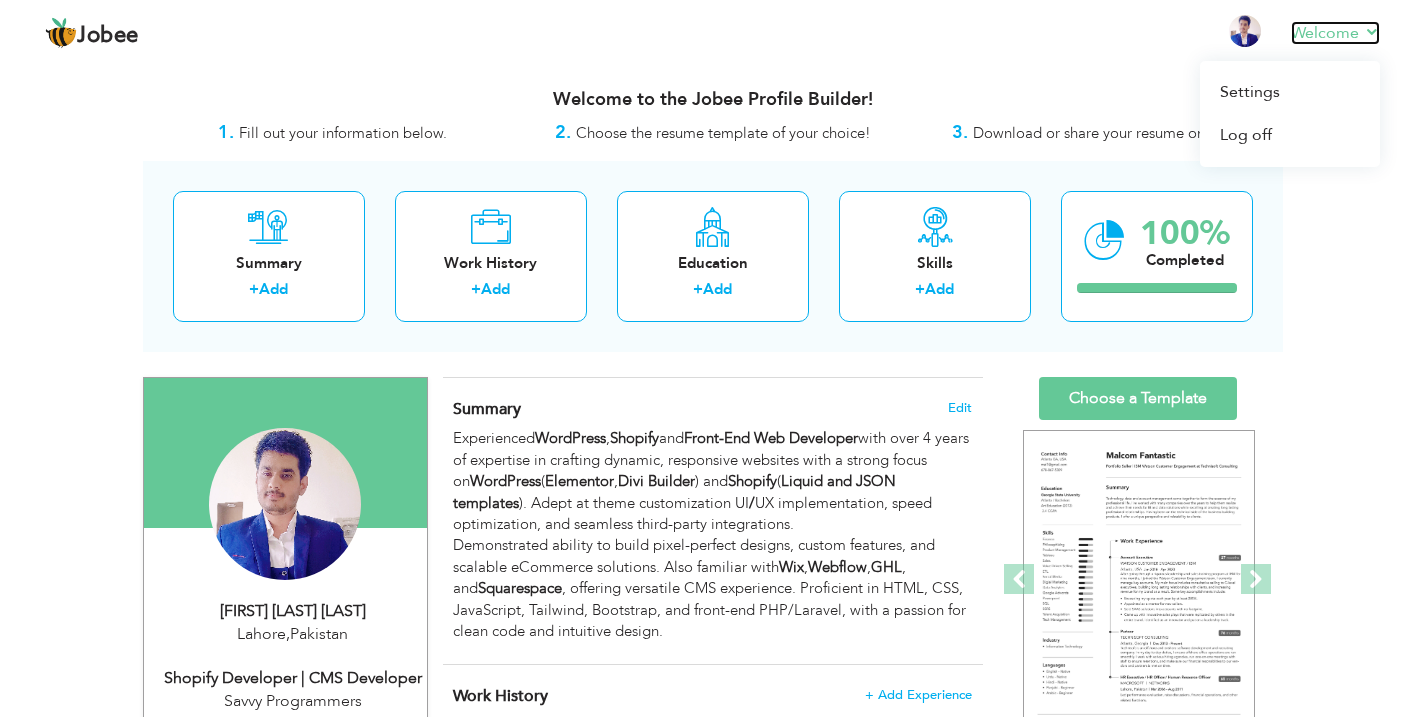 click on "Welcome" at bounding box center [1335, 33] 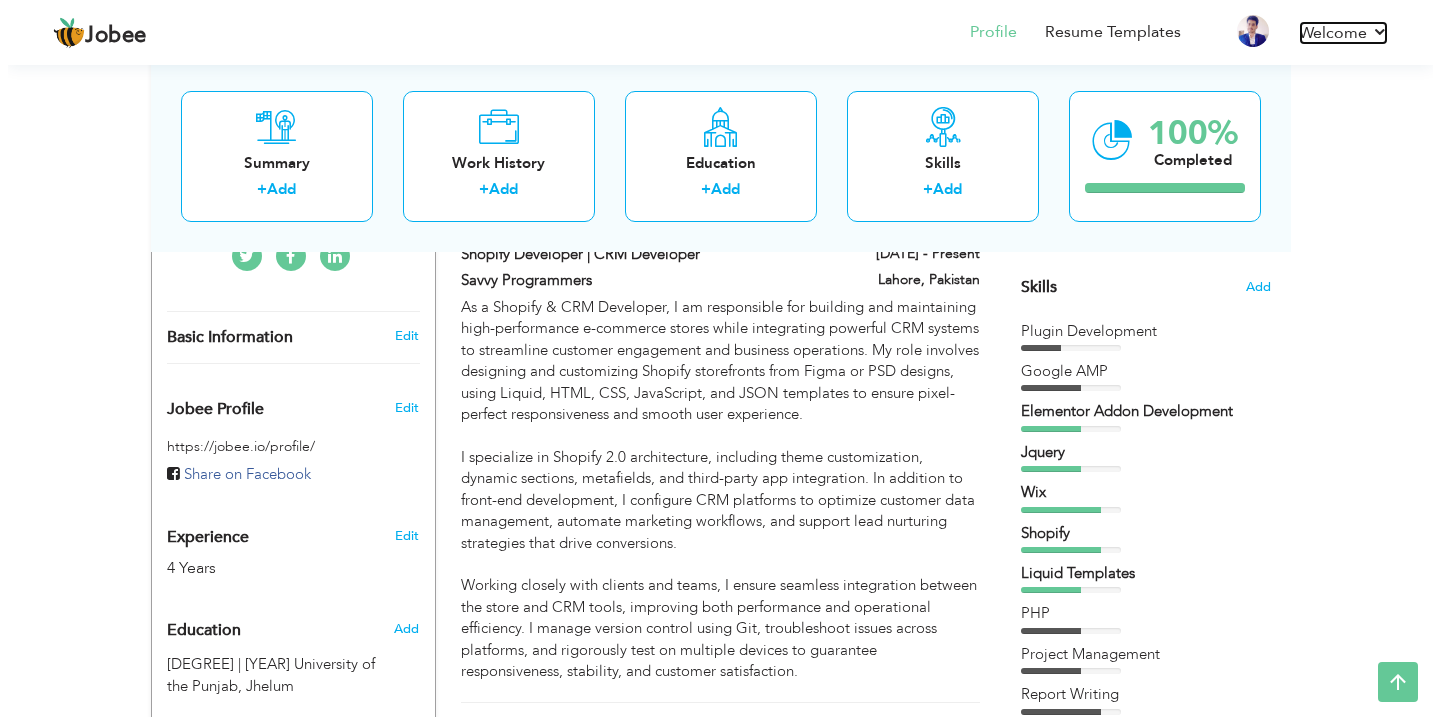 scroll, scrollTop: 491, scrollLeft: 0, axis: vertical 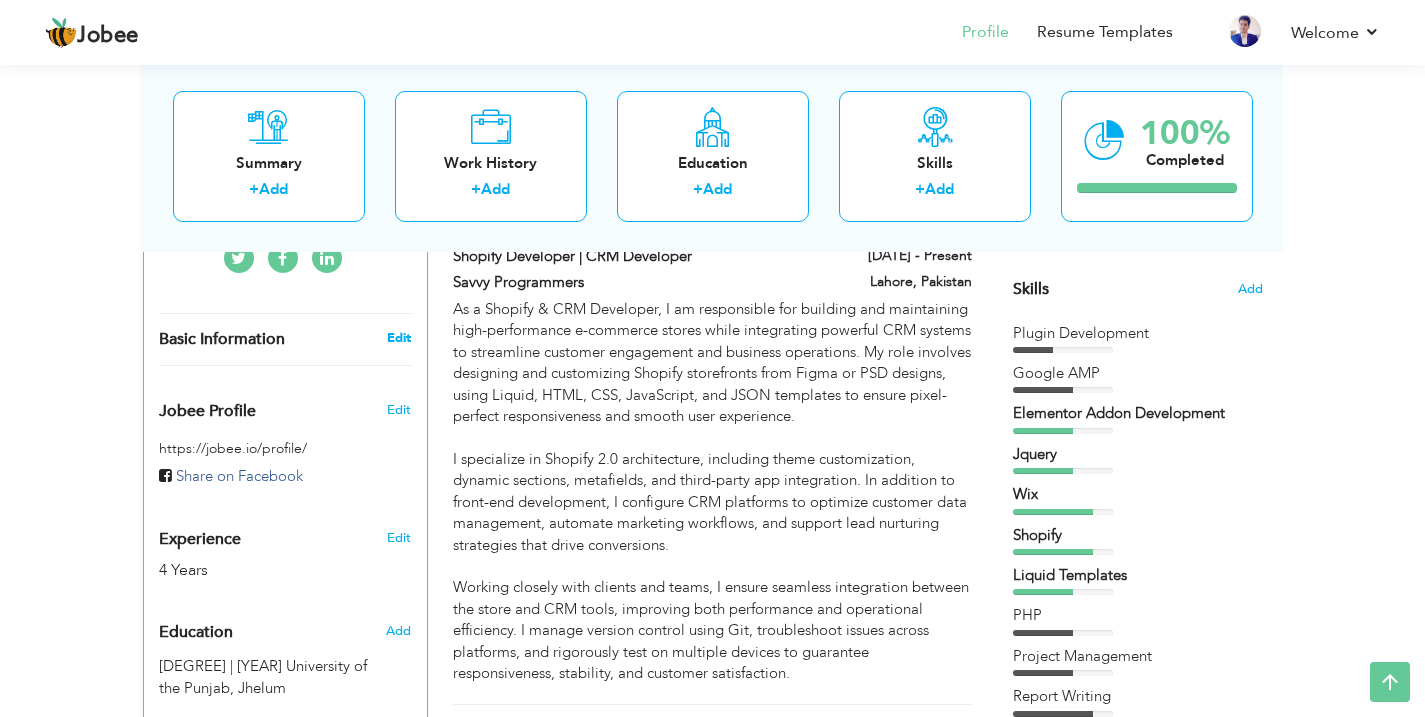 click on "Edit" at bounding box center (399, 338) 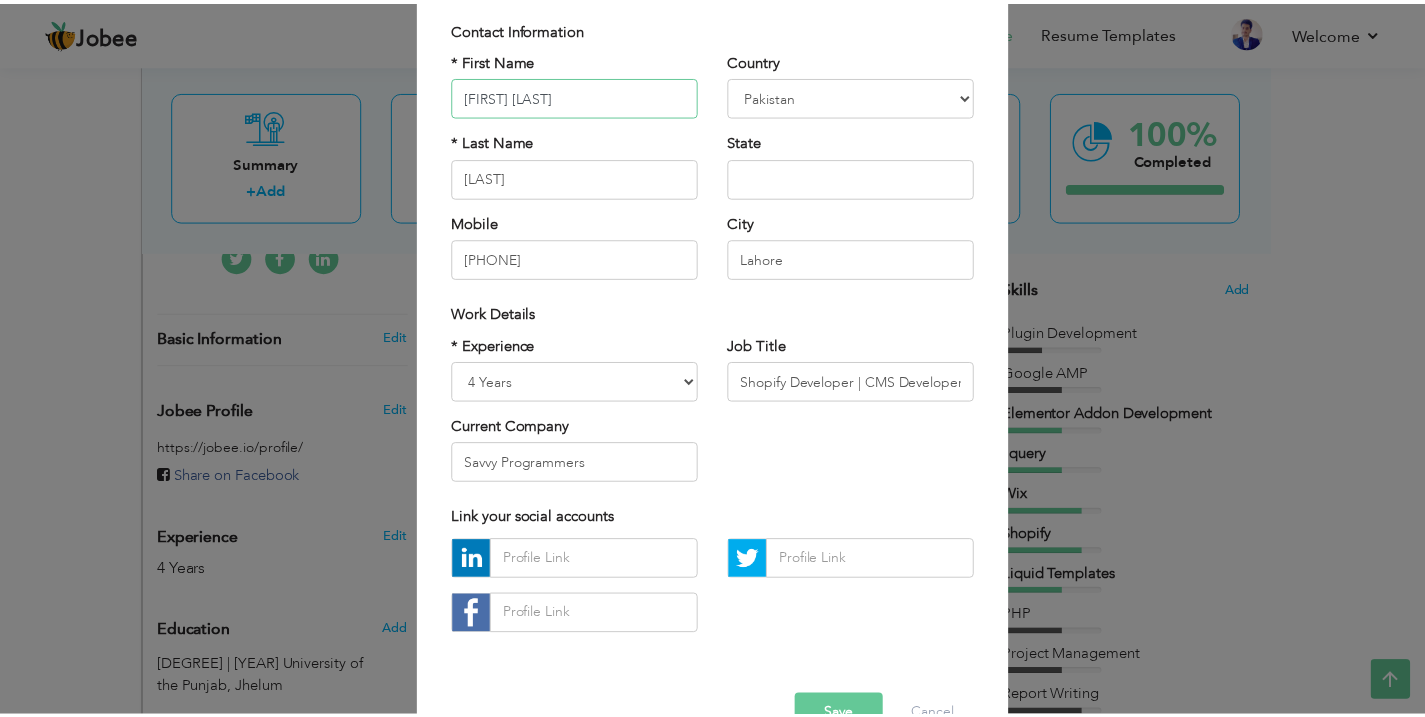 scroll, scrollTop: 141, scrollLeft: 0, axis: vertical 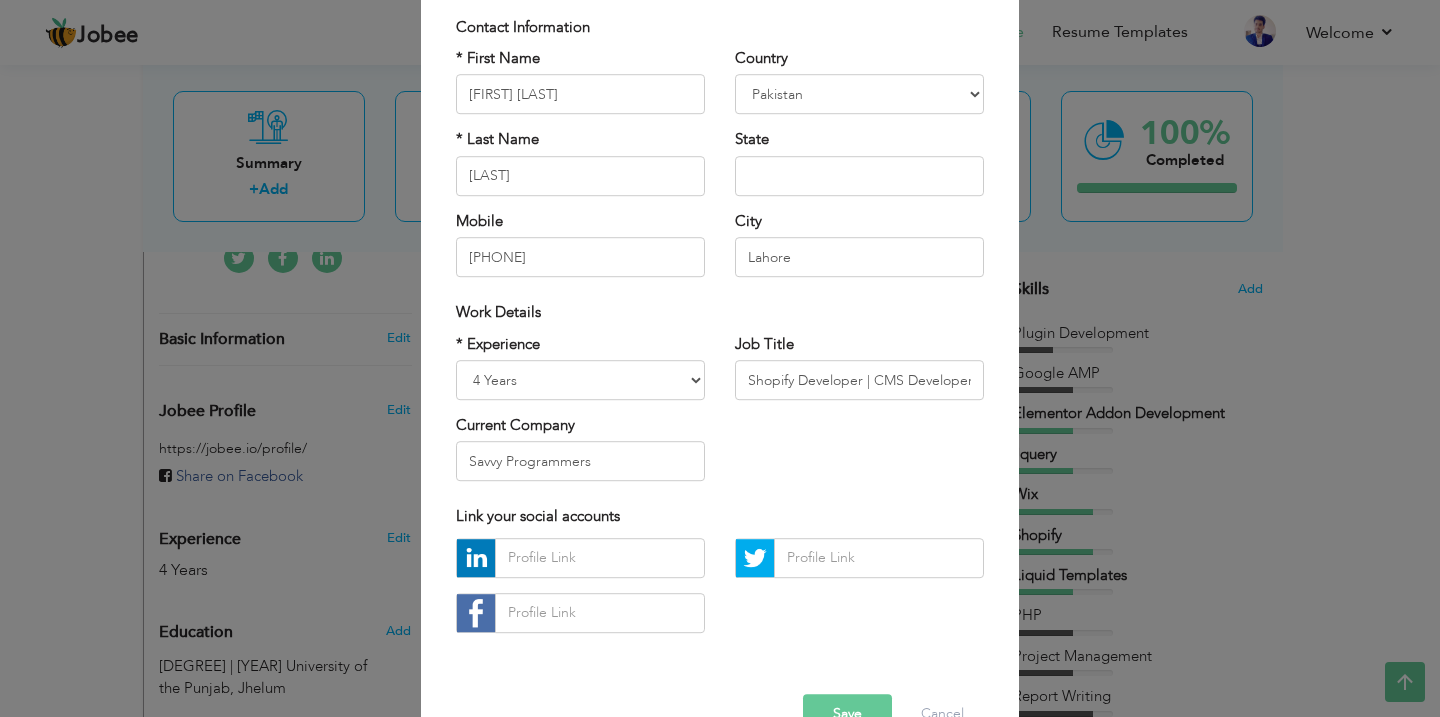 click on "×
Profile
Contact Information
* First Name
Muhammad Usama
* Last Name" at bounding box center [720, 358] 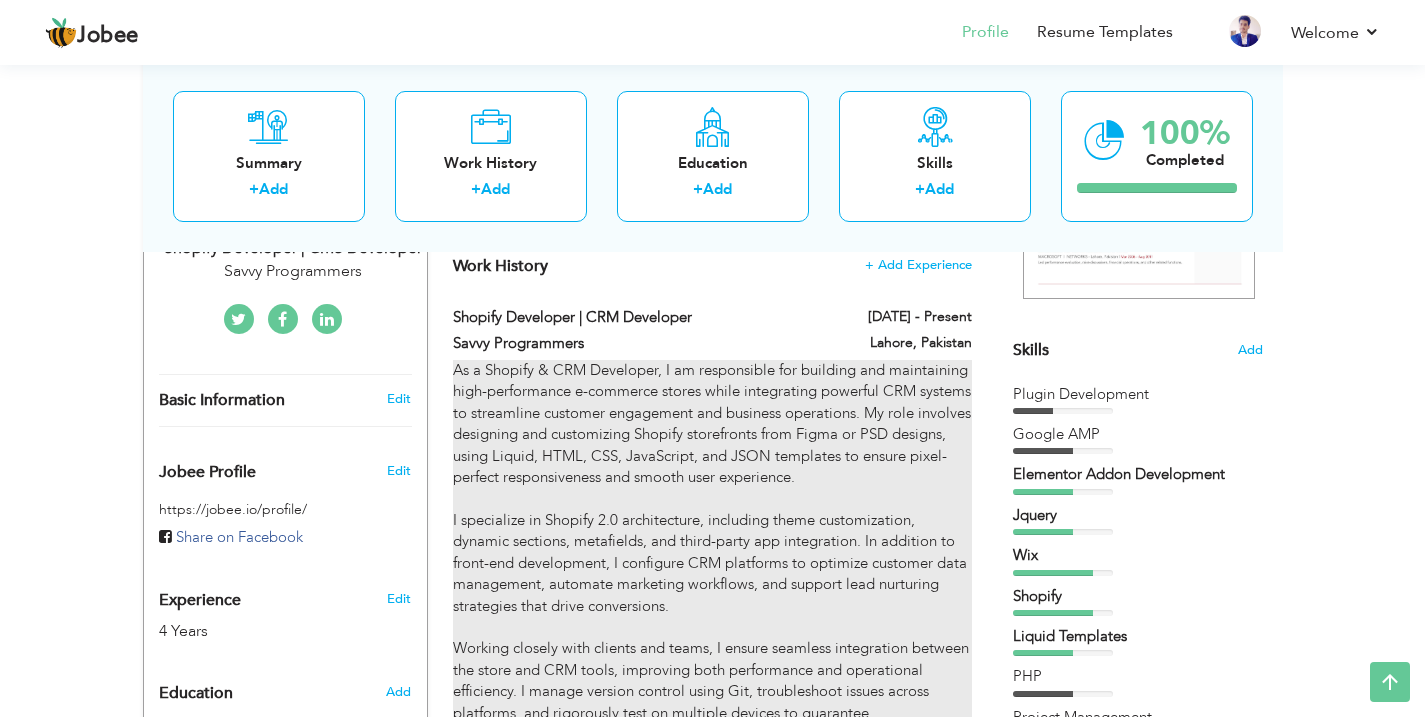 scroll, scrollTop: 342, scrollLeft: 0, axis: vertical 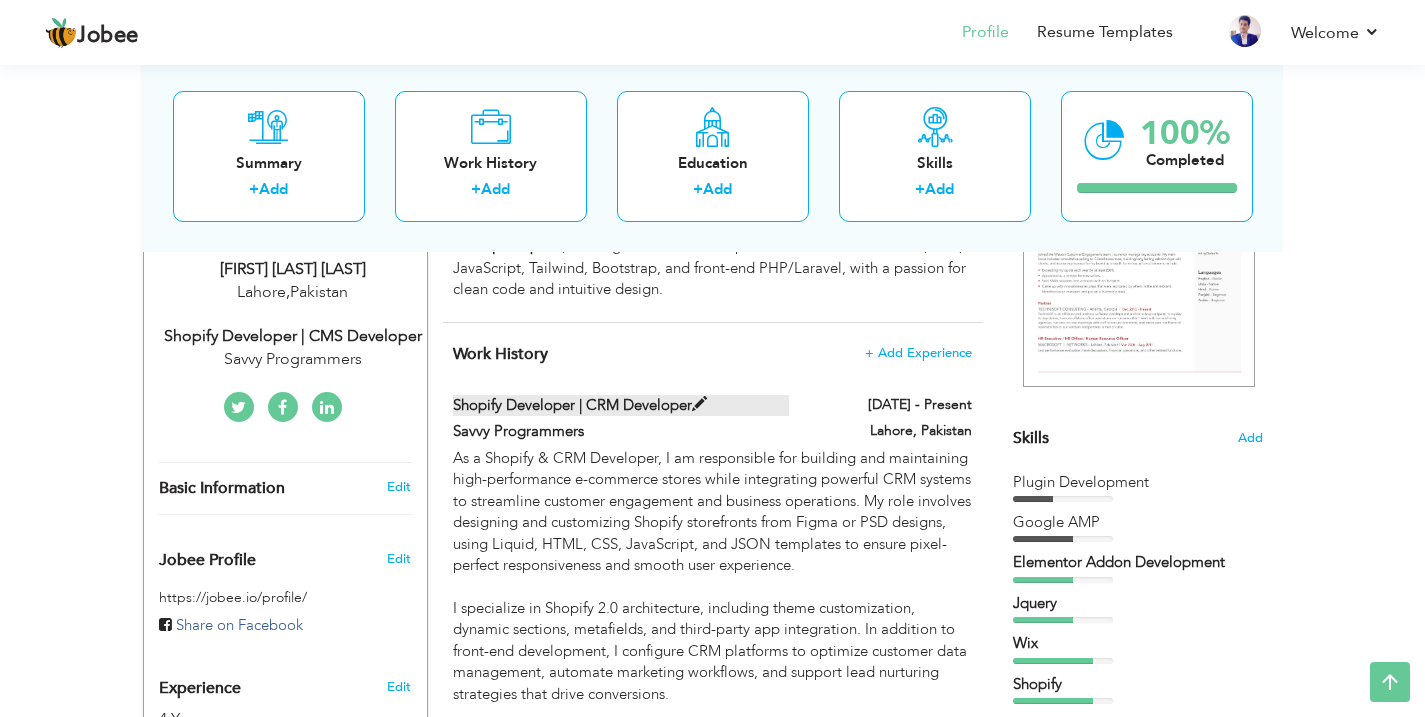 click at bounding box center (699, 404) 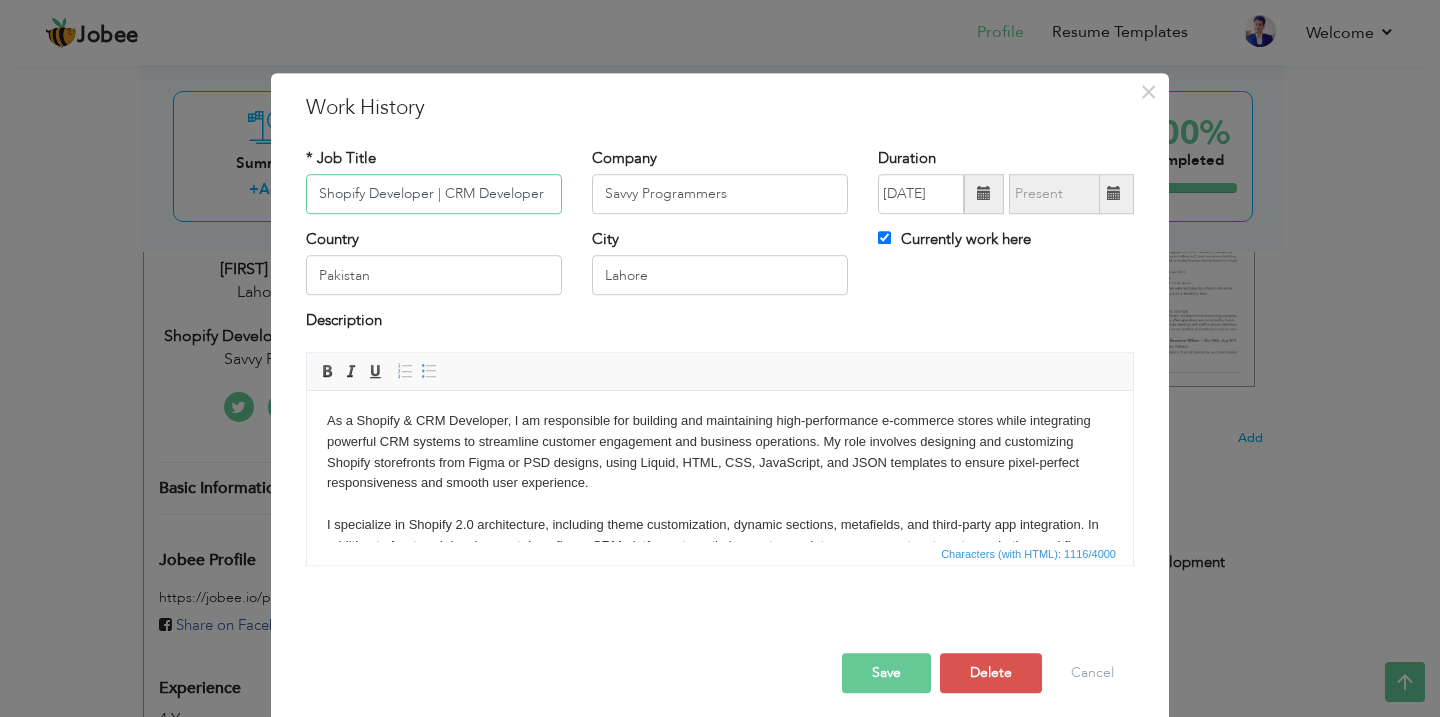 click on "Shopify Developer | CRM Developer" at bounding box center [434, 194] 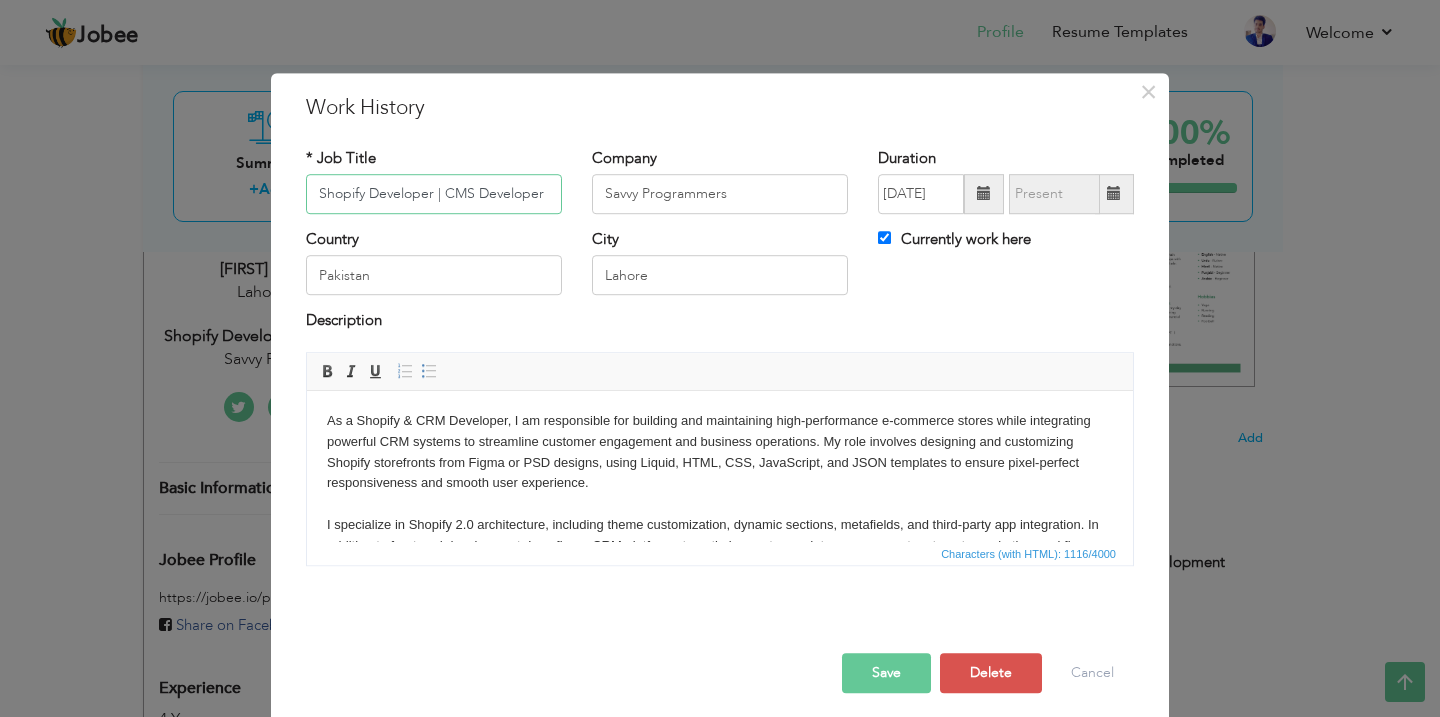 type on "Shopify Developer | CMS Developer" 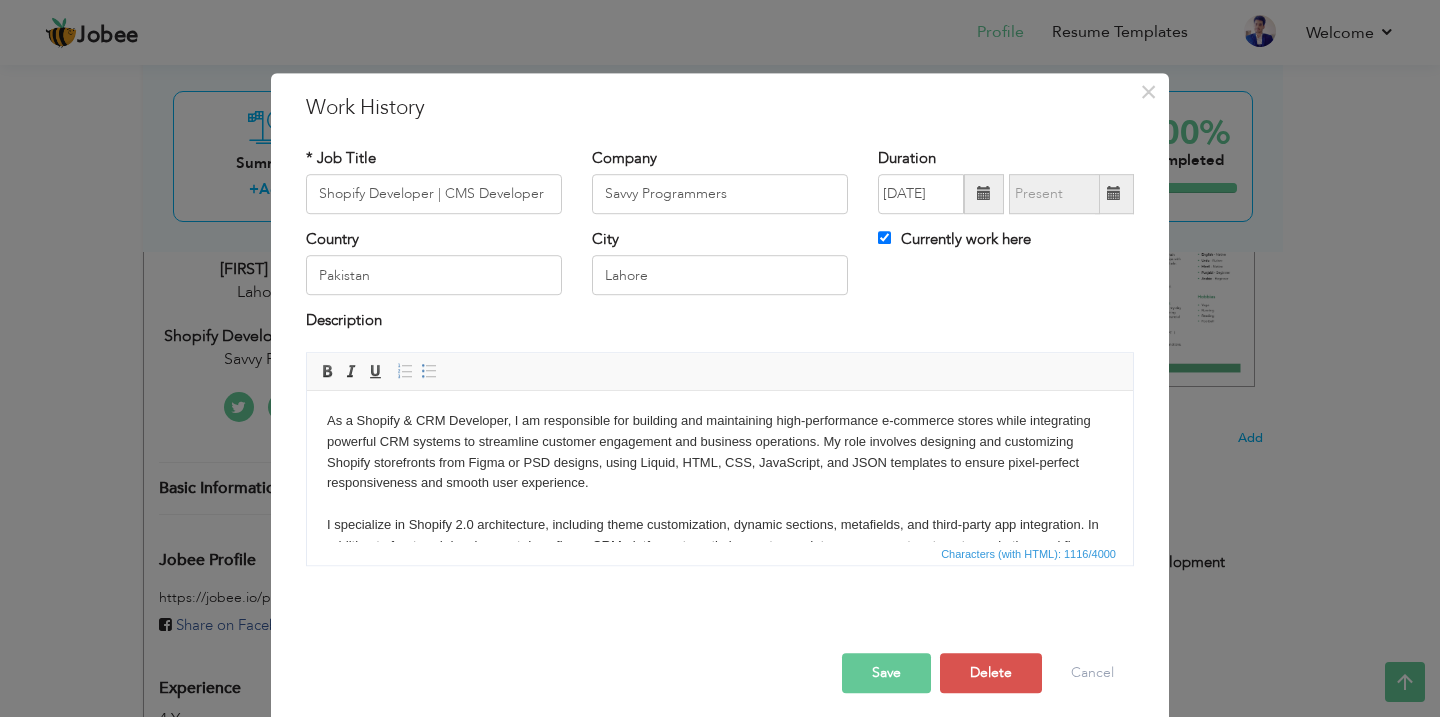 click on "Save" at bounding box center [886, 673] 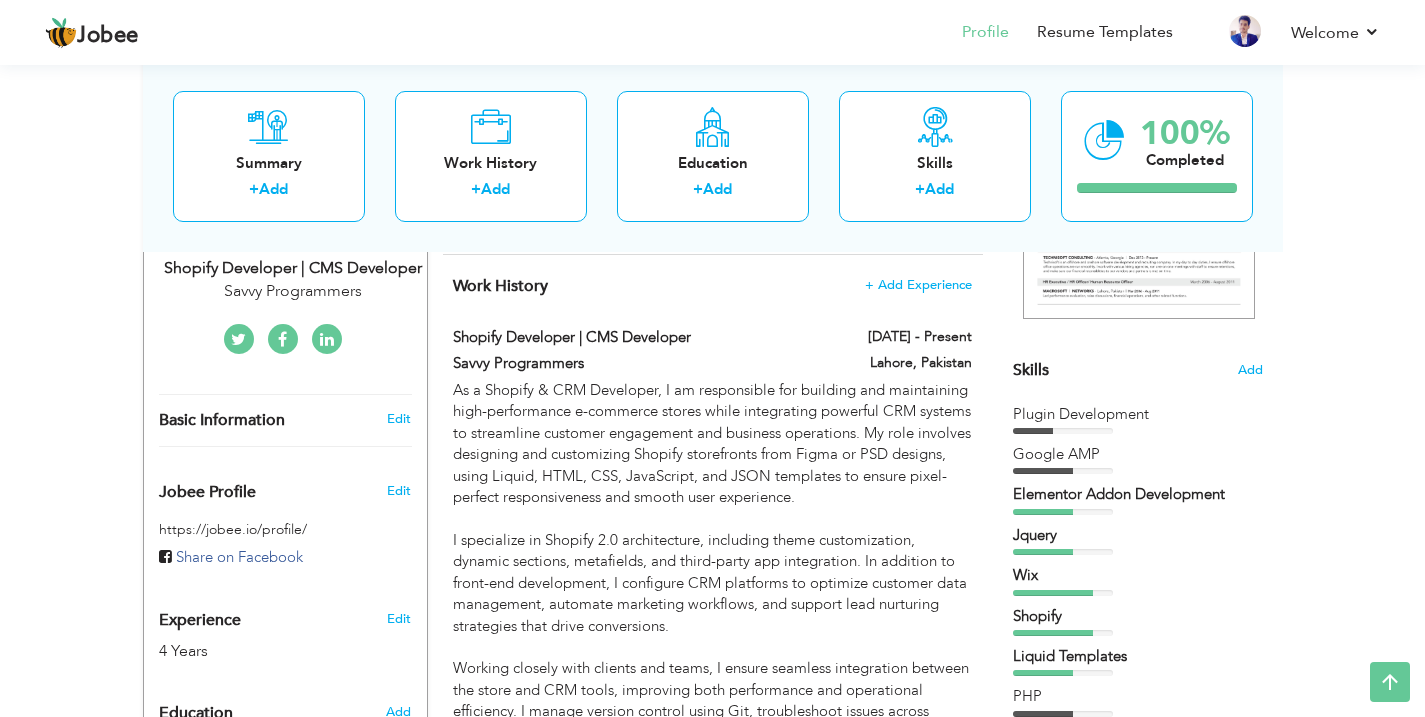scroll, scrollTop: 0, scrollLeft: 0, axis: both 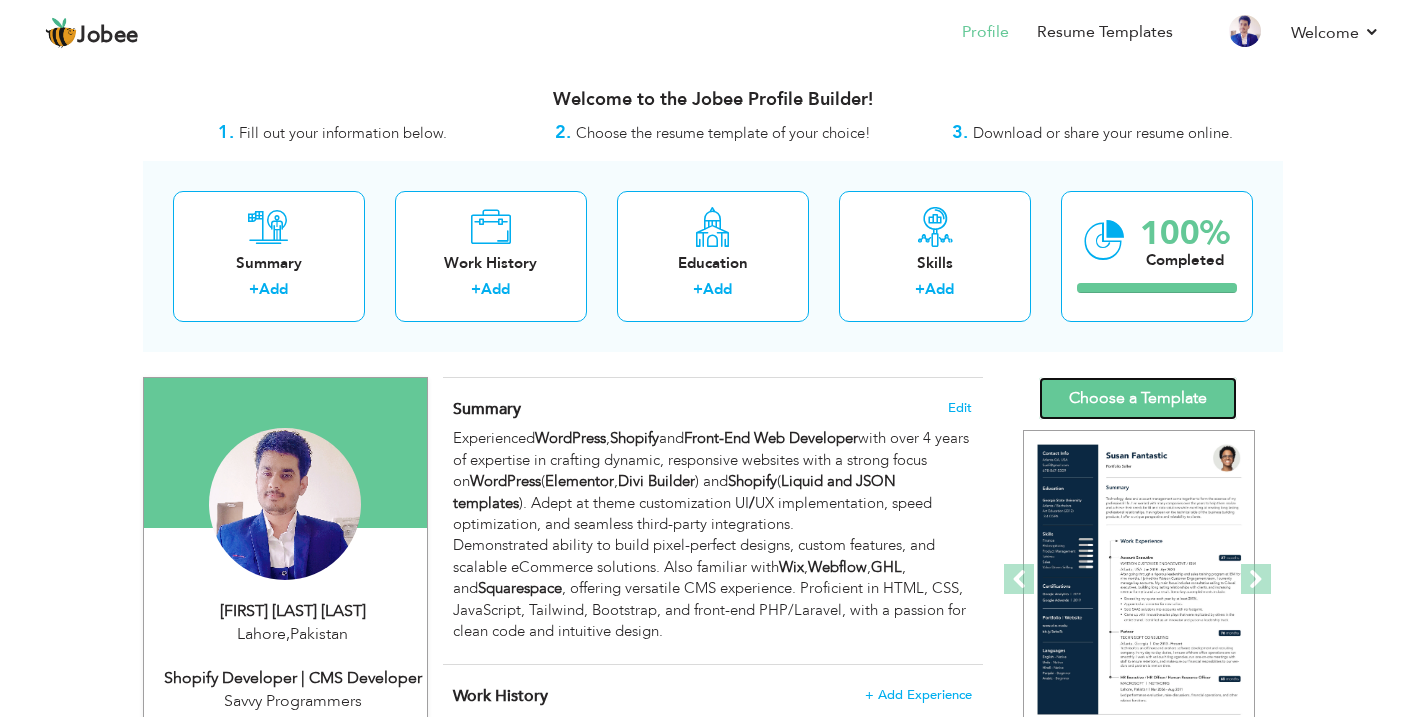 click on "Choose a Template" at bounding box center (1138, 398) 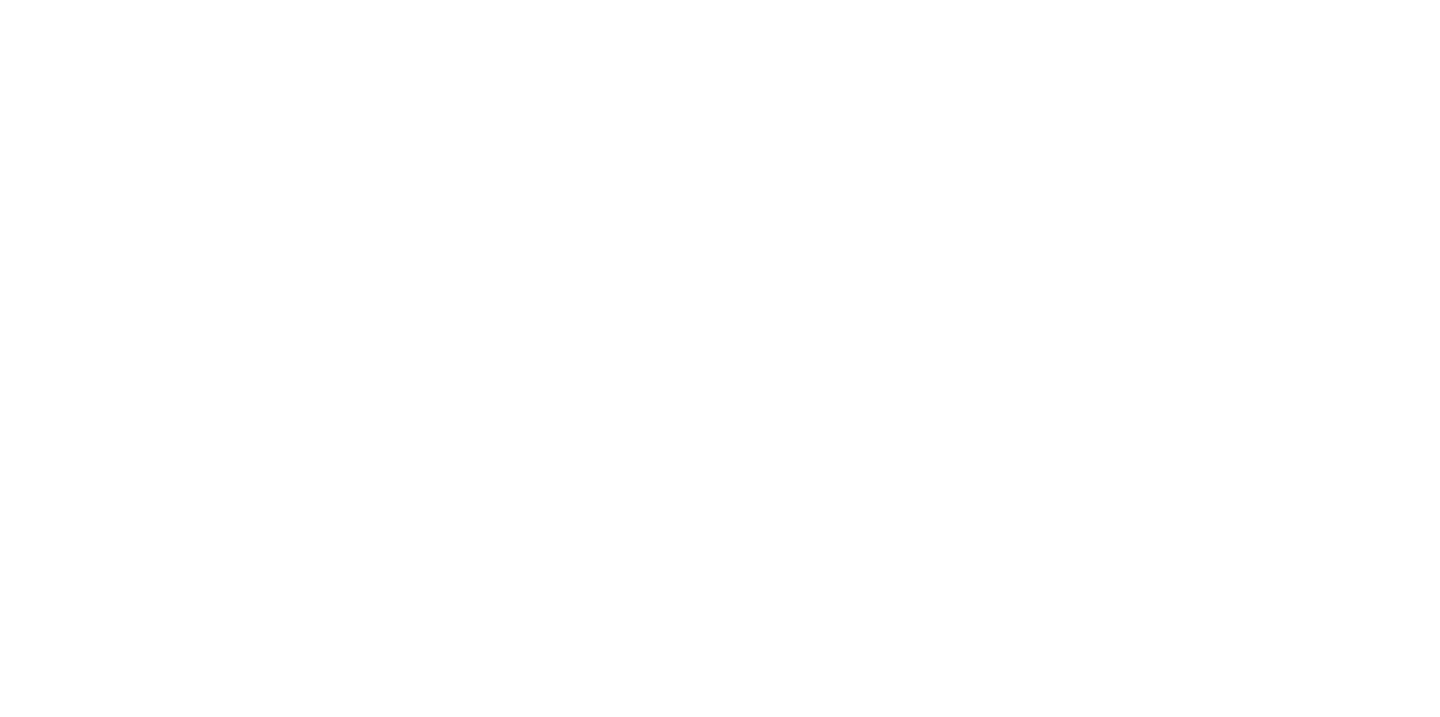 scroll, scrollTop: 0, scrollLeft: 0, axis: both 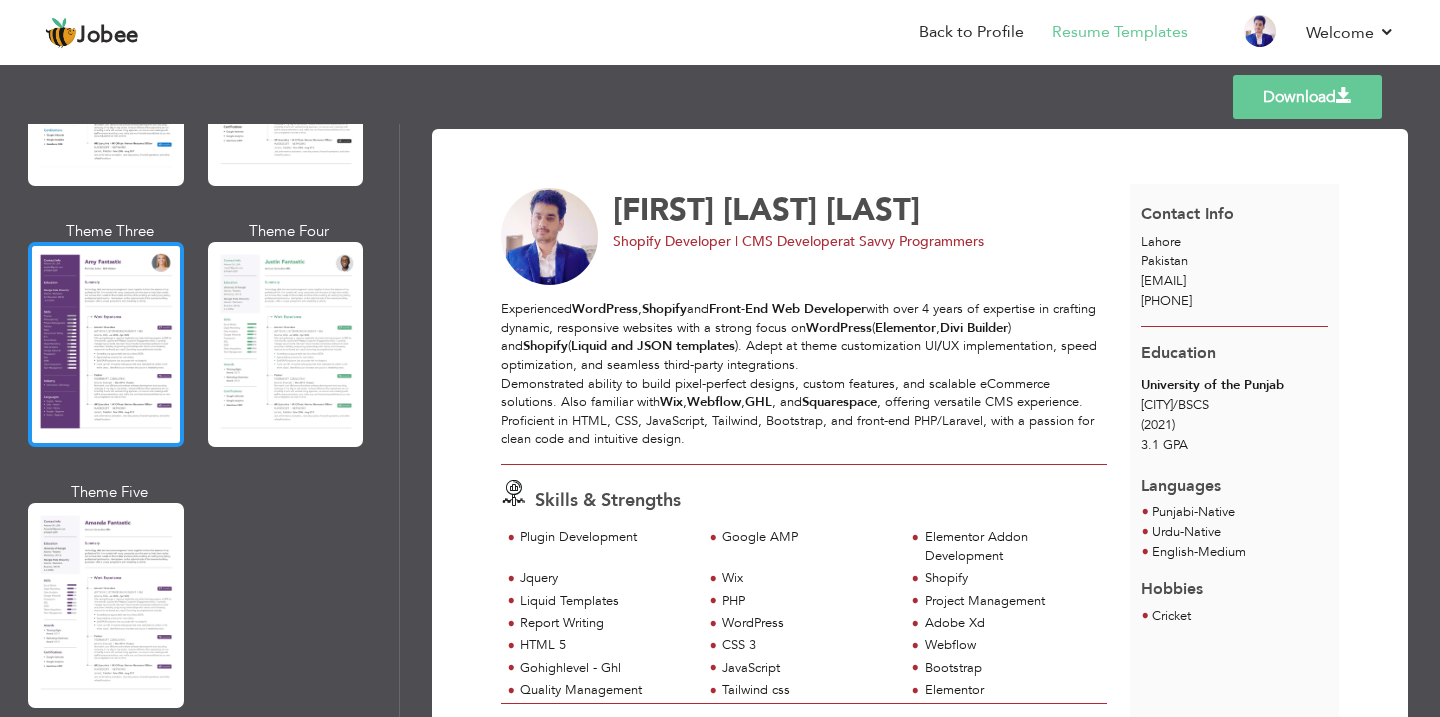 click at bounding box center [106, 344] 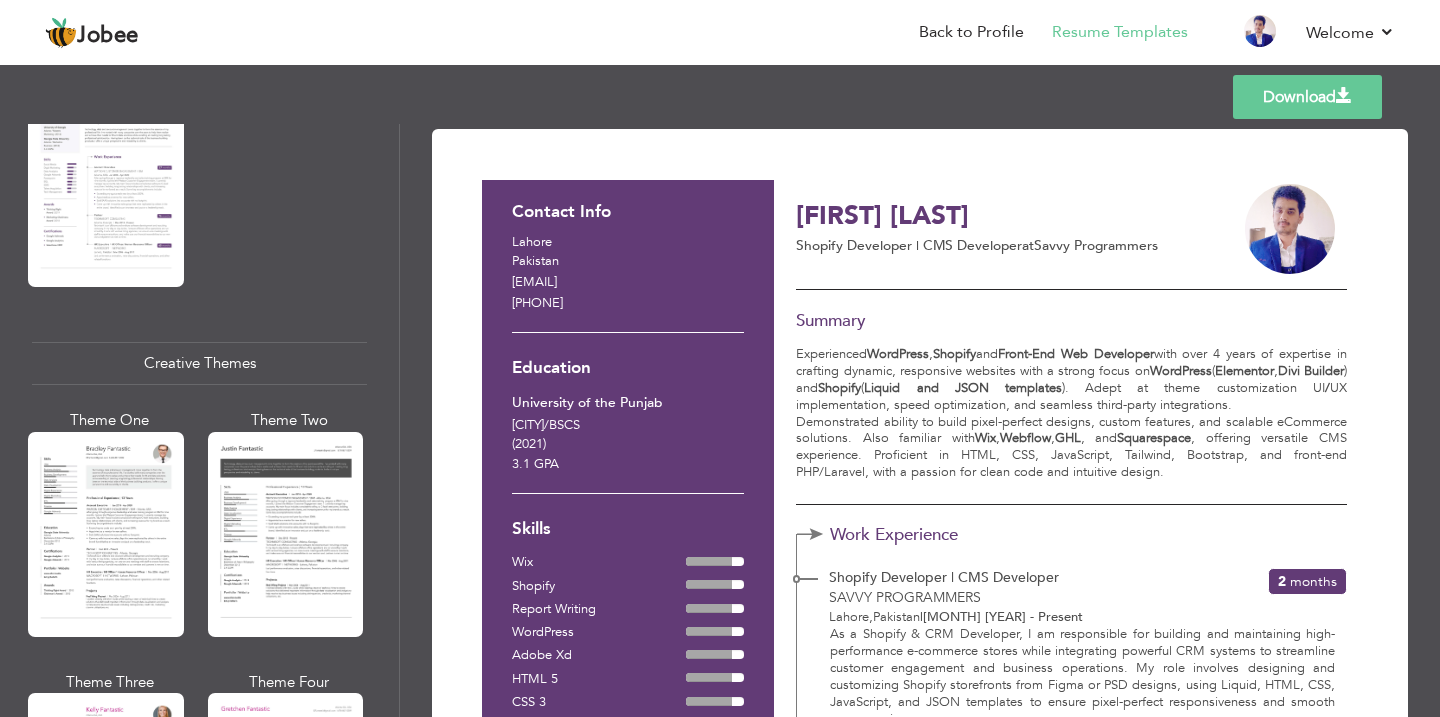 scroll, scrollTop: 2173, scrollLeft: 0, axis: vertical 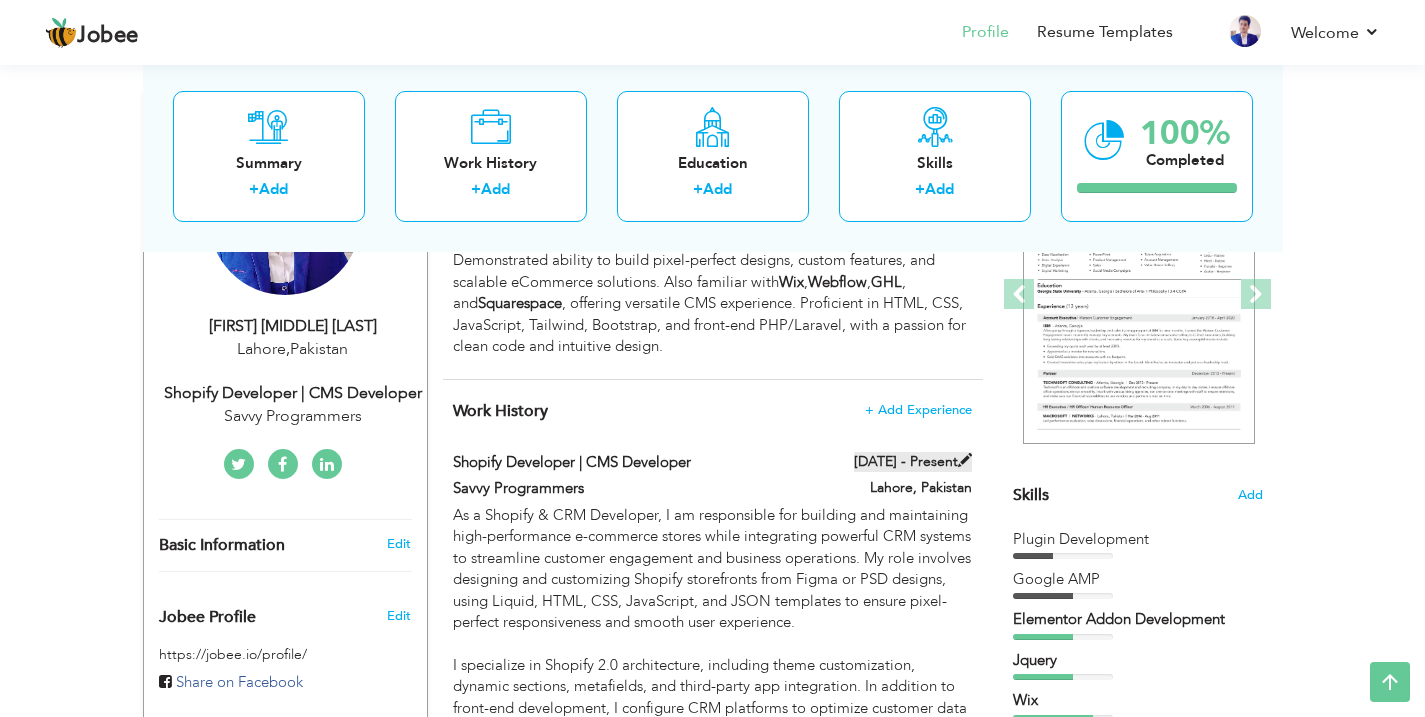 click at bounding box center (965, 460) 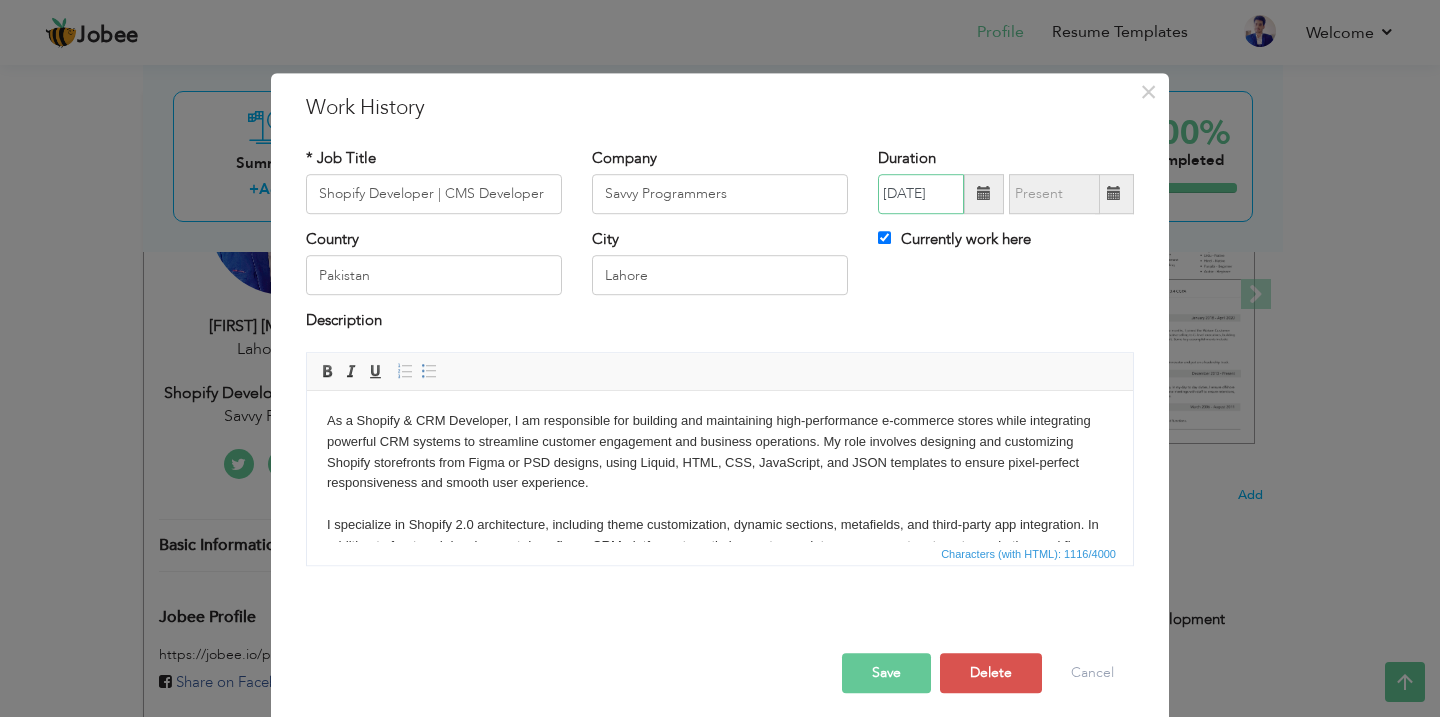 click on "[DATE]" at bounding box center (921, 194) 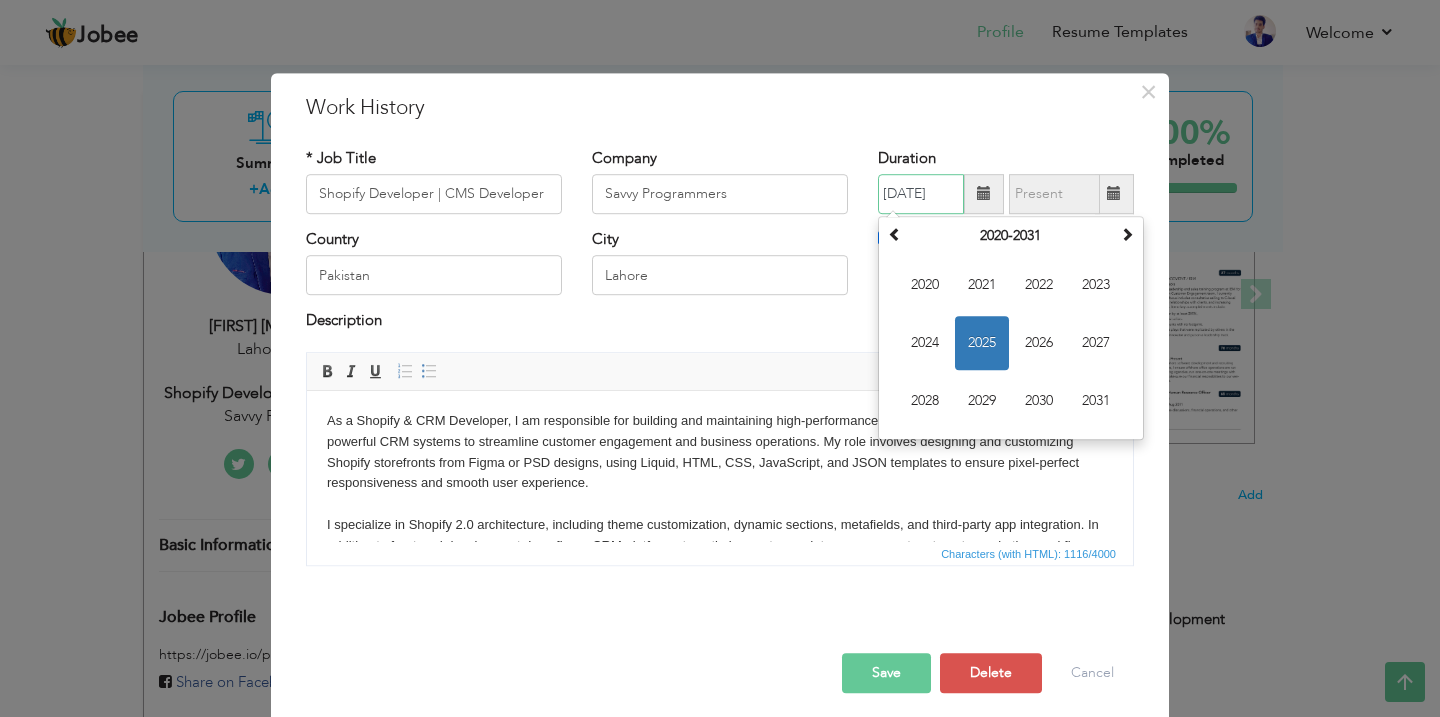 click on "2025" at bounding box center (982, 343) 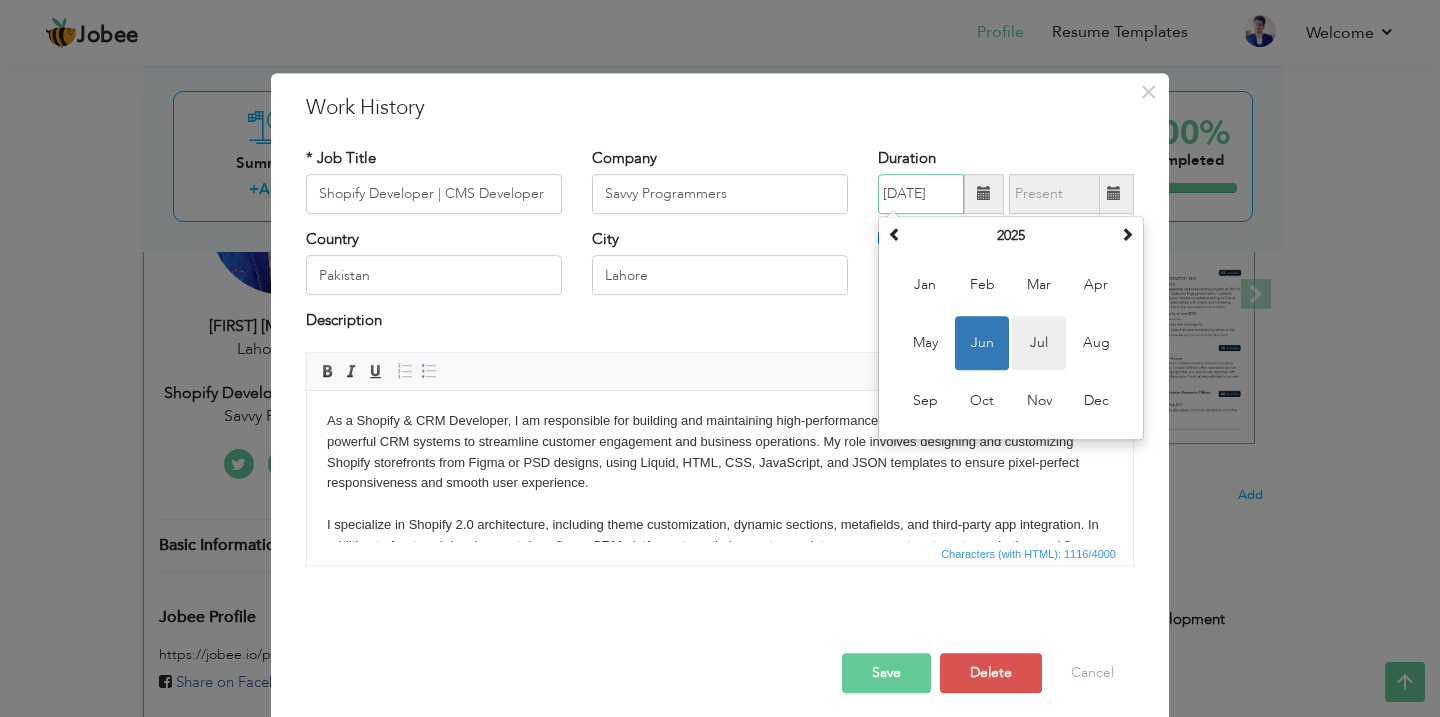 click on "Jul" at bounding box center [1039, 343] 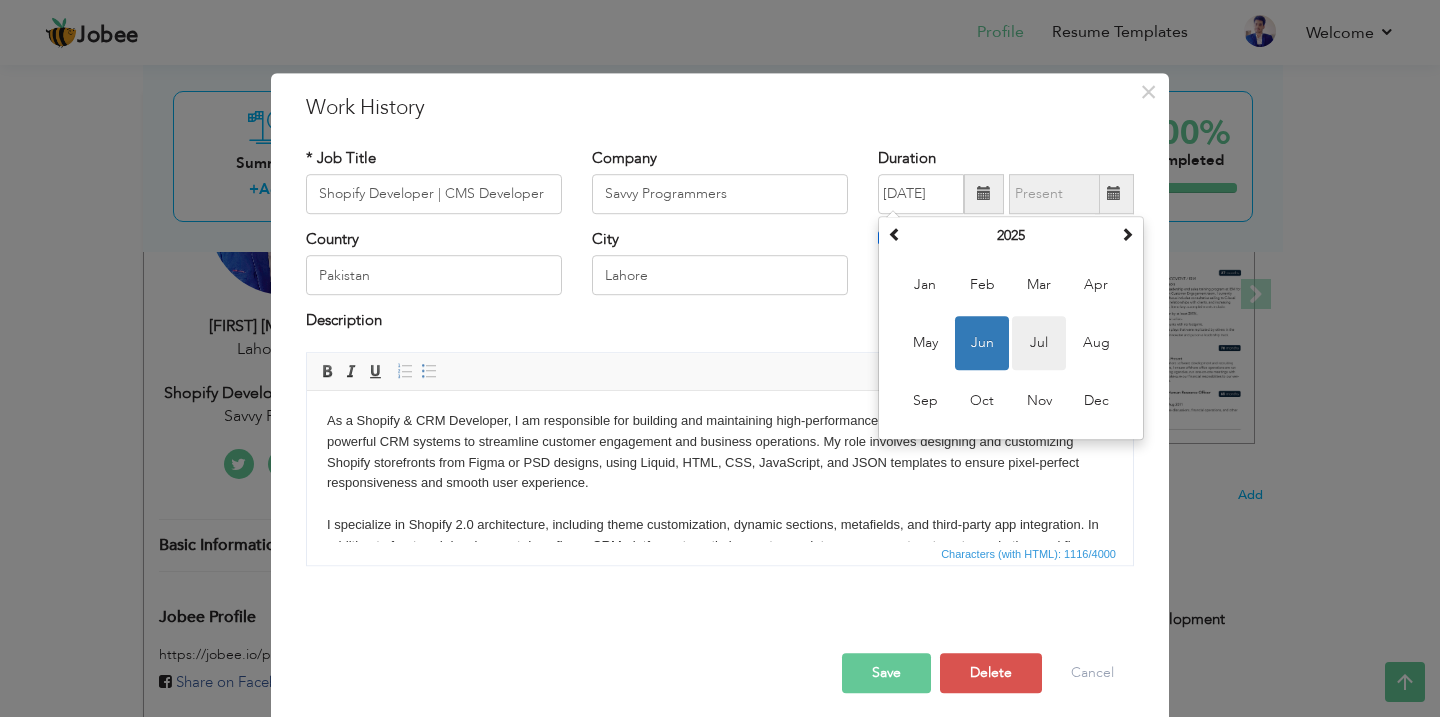type on "07/2025" 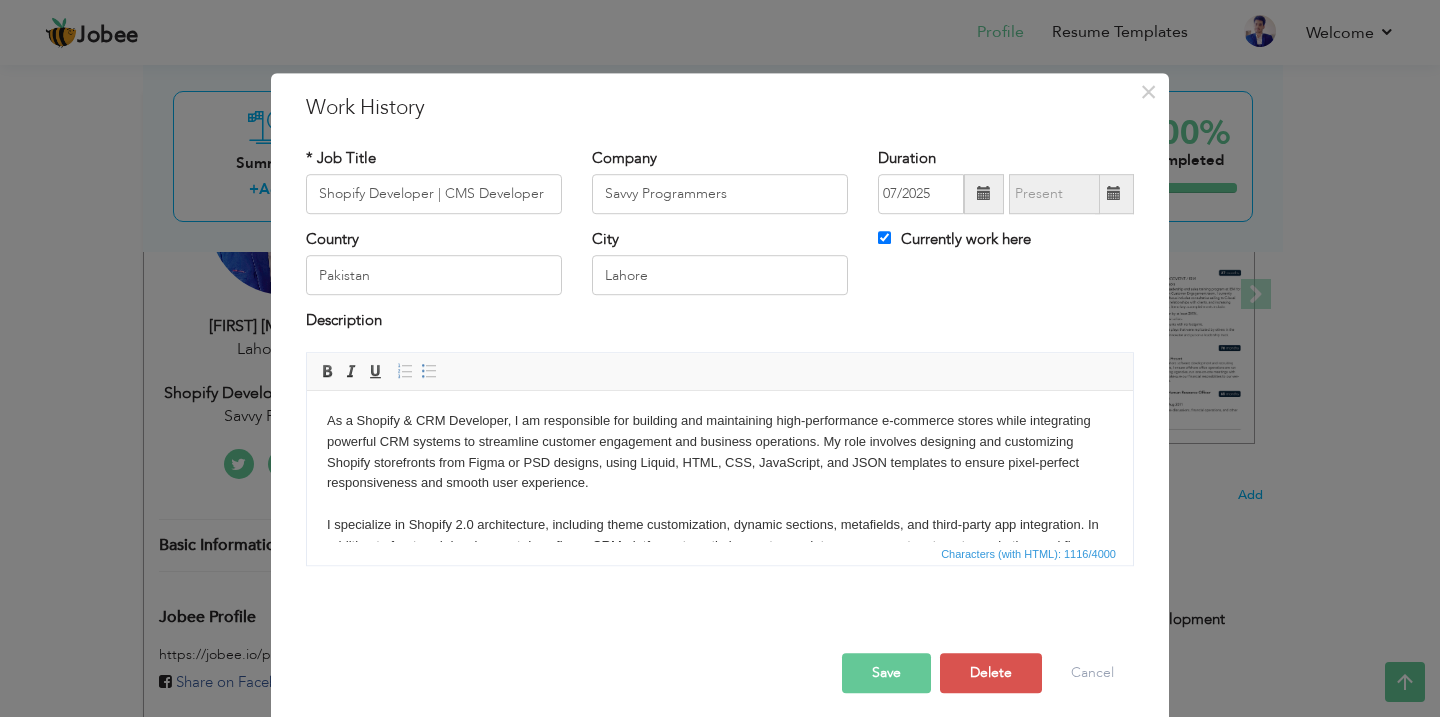 click on "Save" at bounding box center [886, 673] 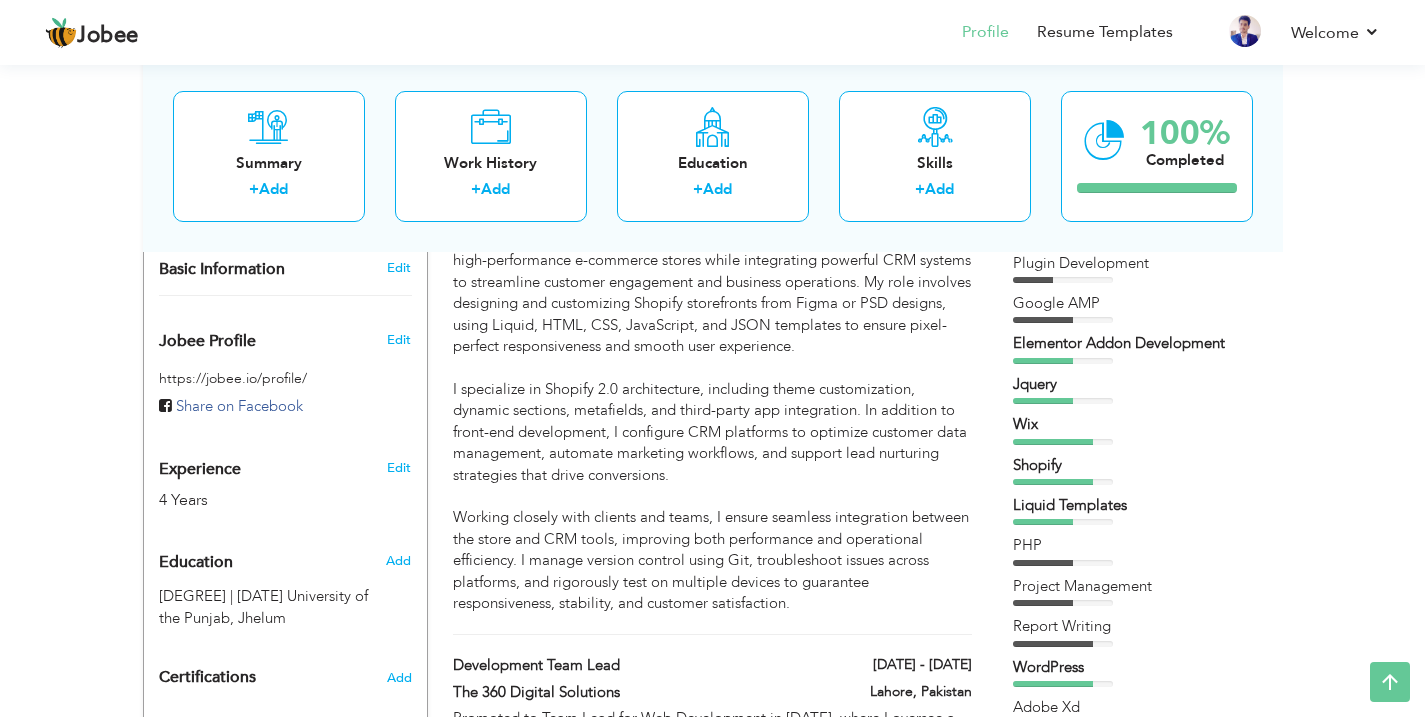 scroll, scrollTop: 802, scrollLeft: 0, axis: vertical 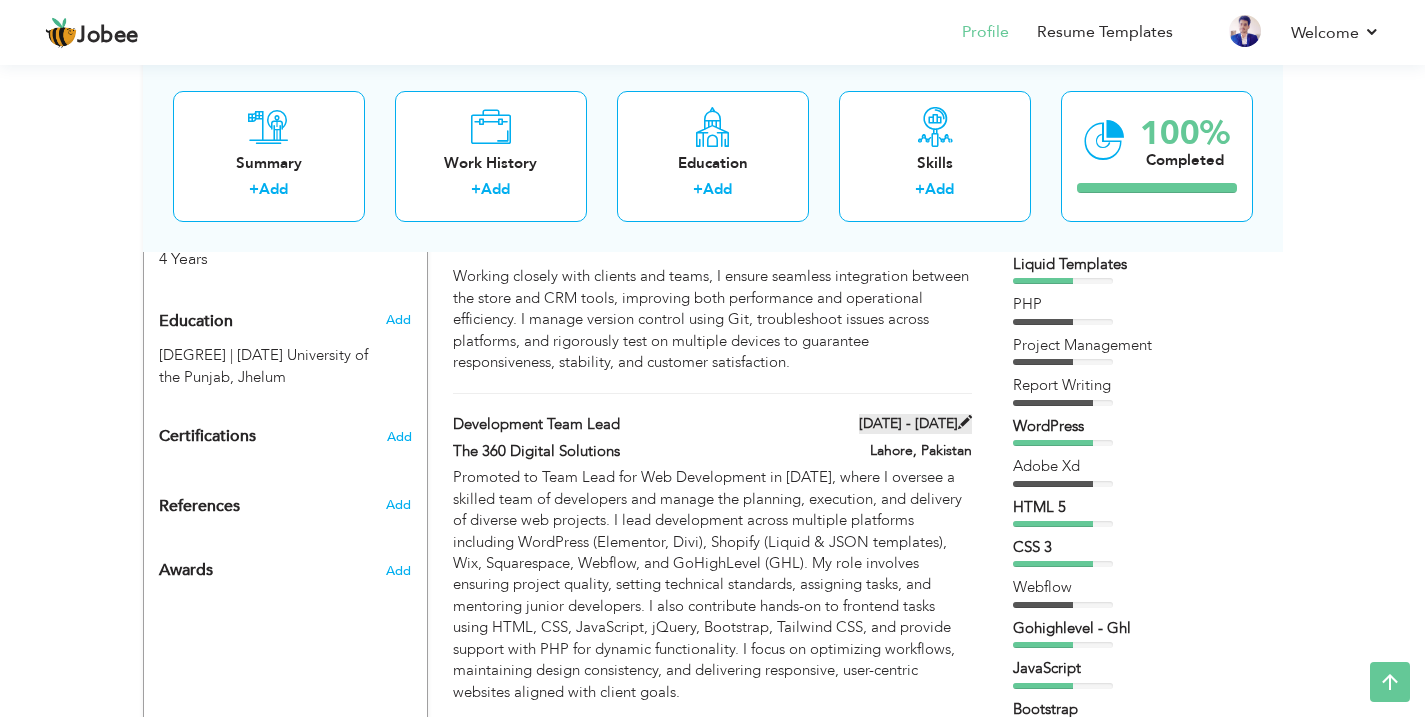 click at bounding box center (965, 422) 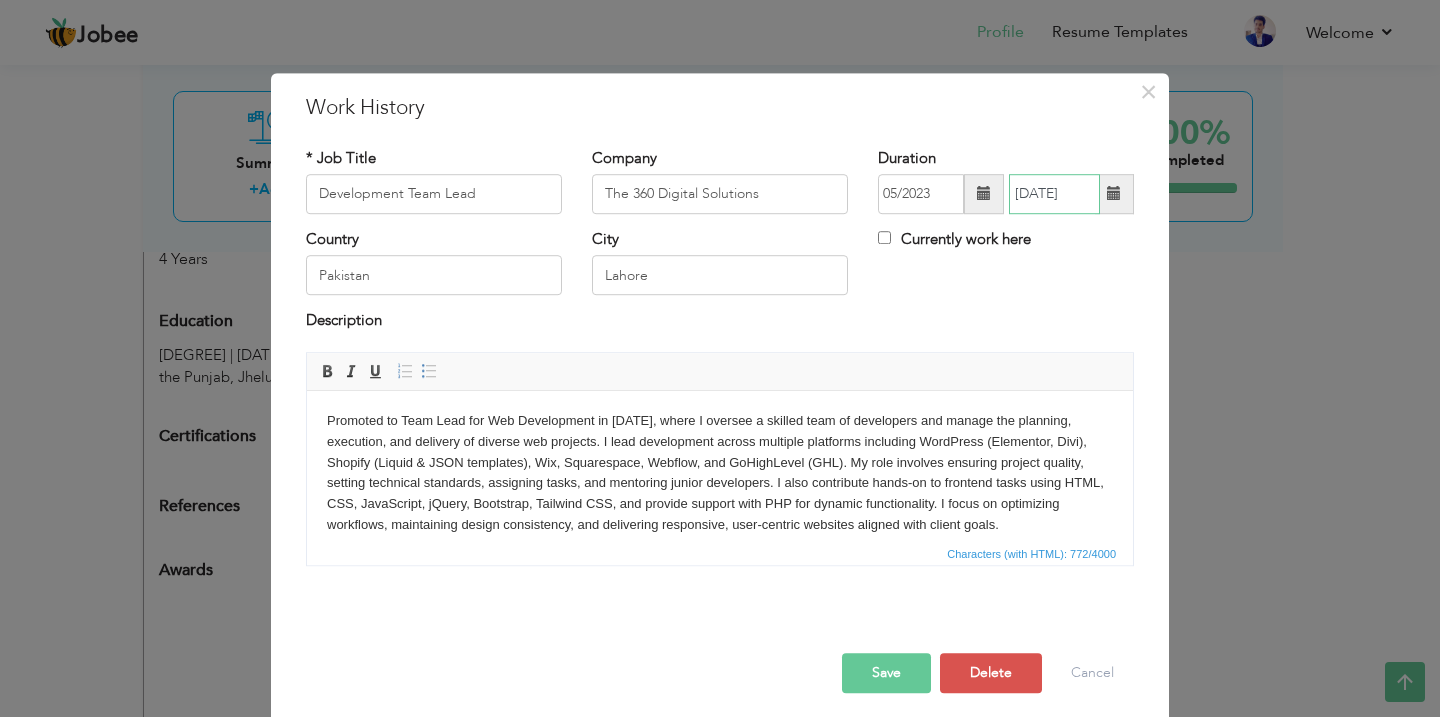 click on "[DATE]" at bounding box center [1054, 194] 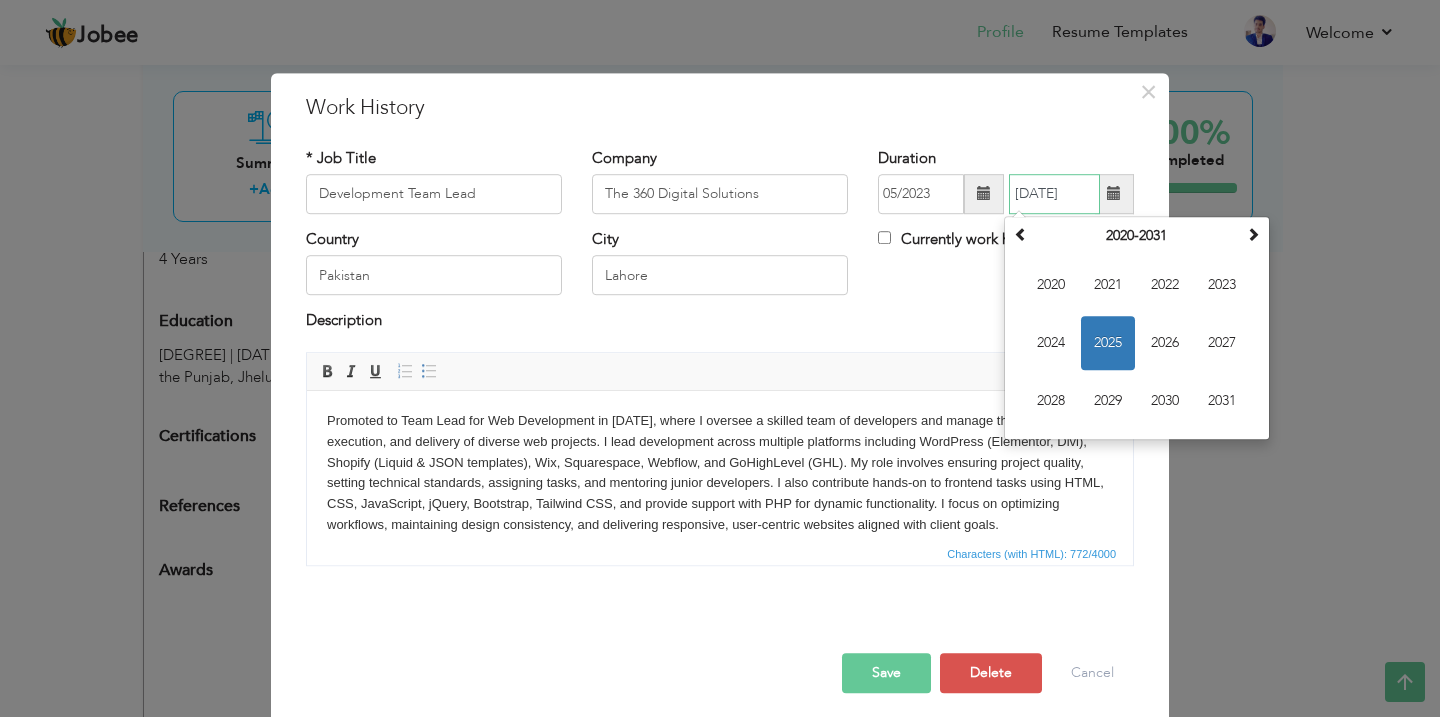 click on "2025" at bounding box center [1108, 343] 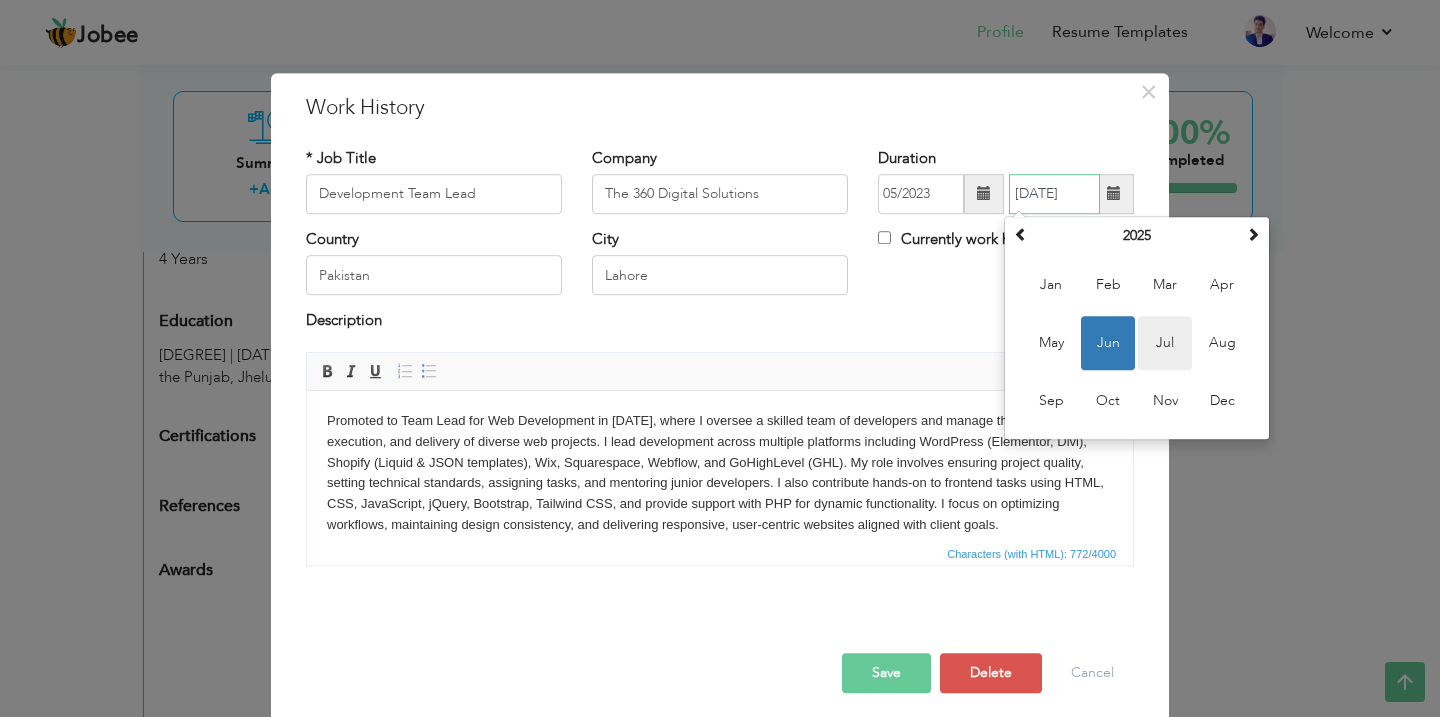 click on "Jul" at bounding box center [1165, 343] 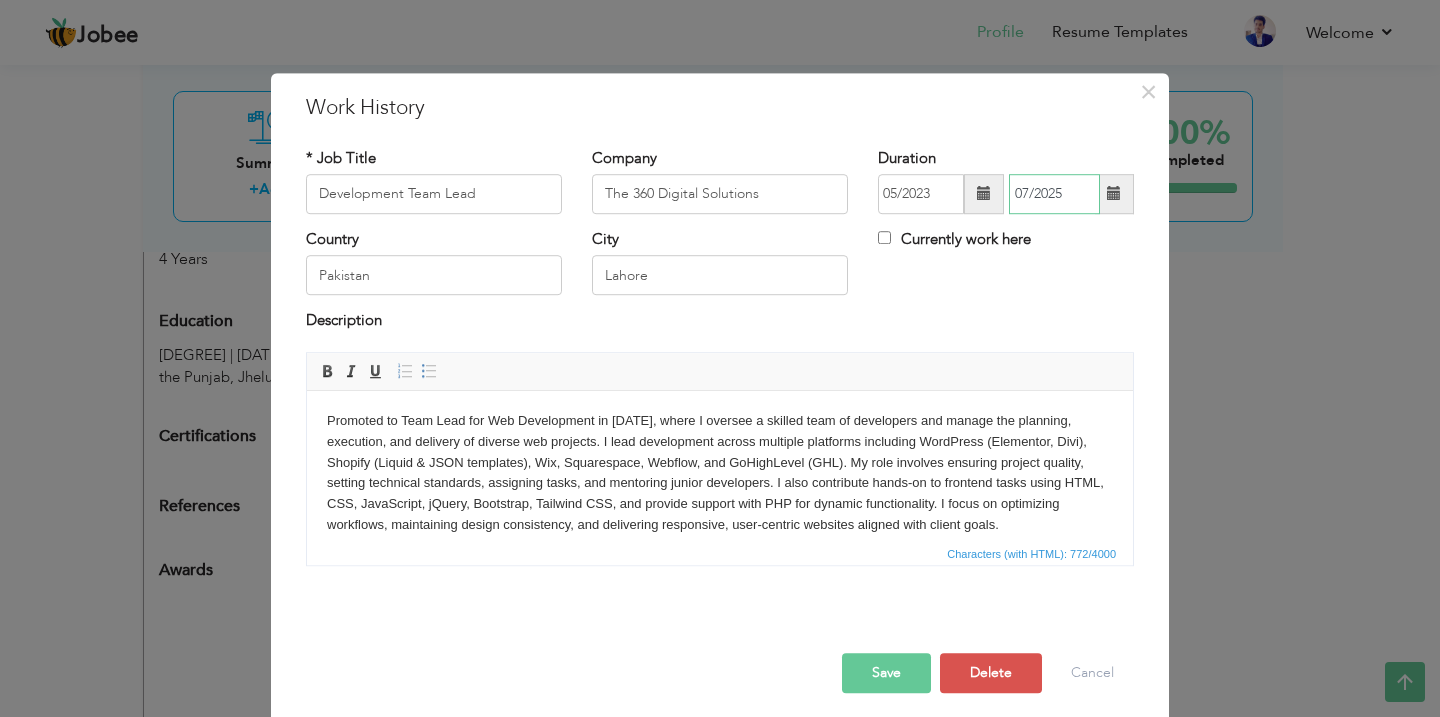 click on "07/2025" at bounding box center (1054, 194) 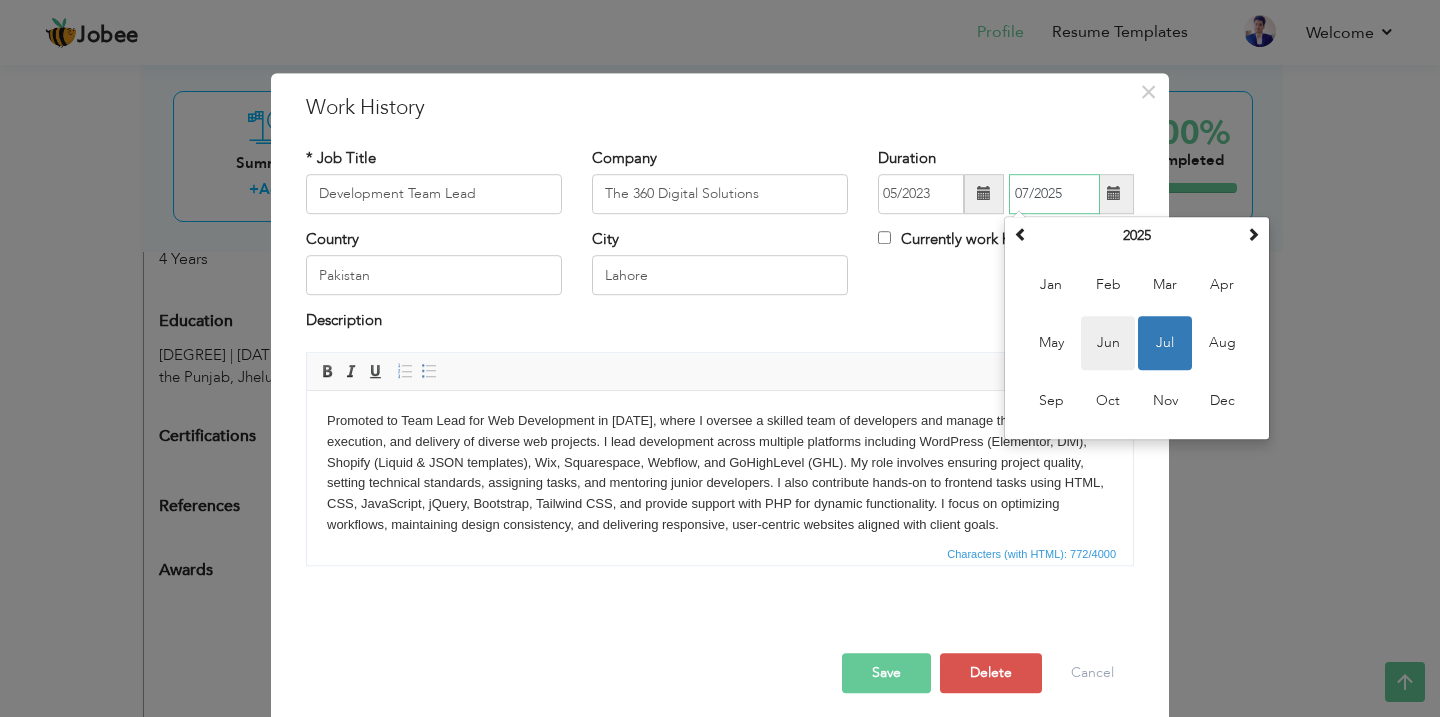click on "Jun" at bounding box center (1108, 343) 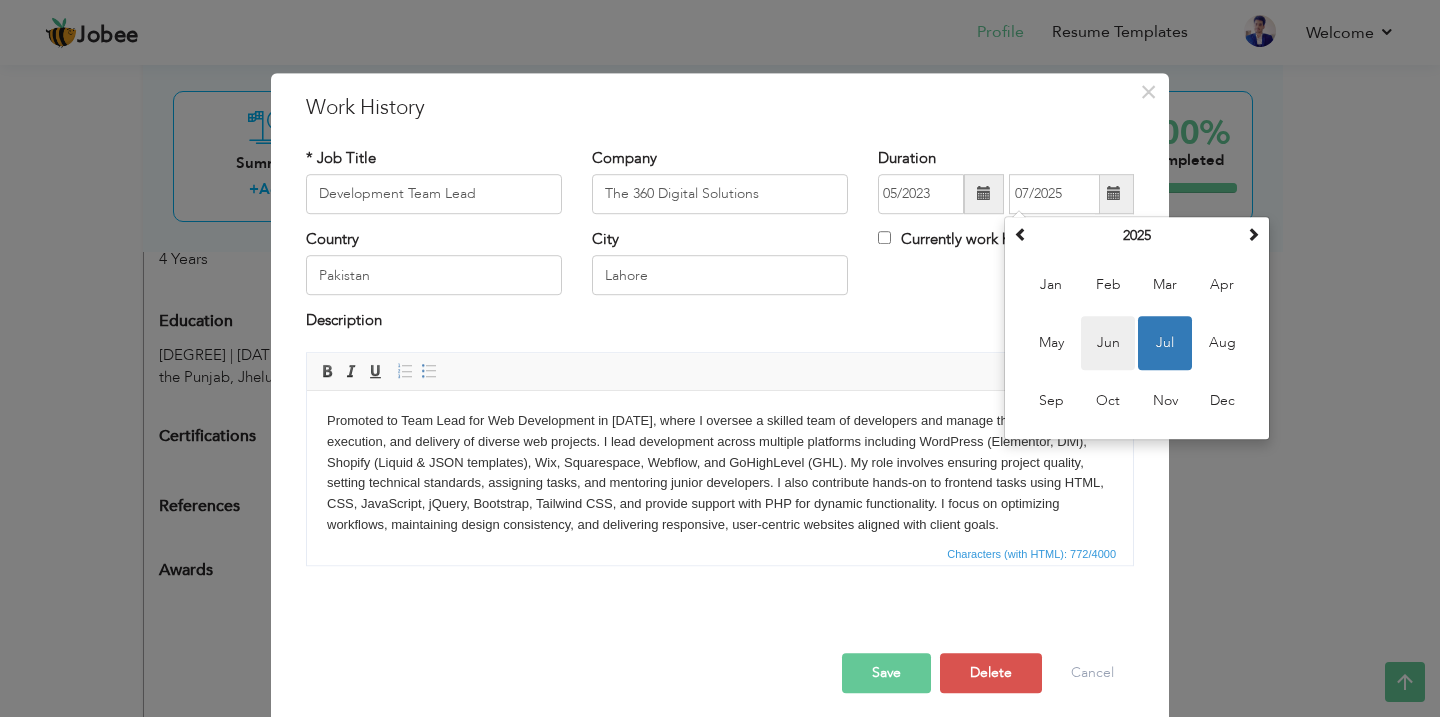 type on "[DATE]" 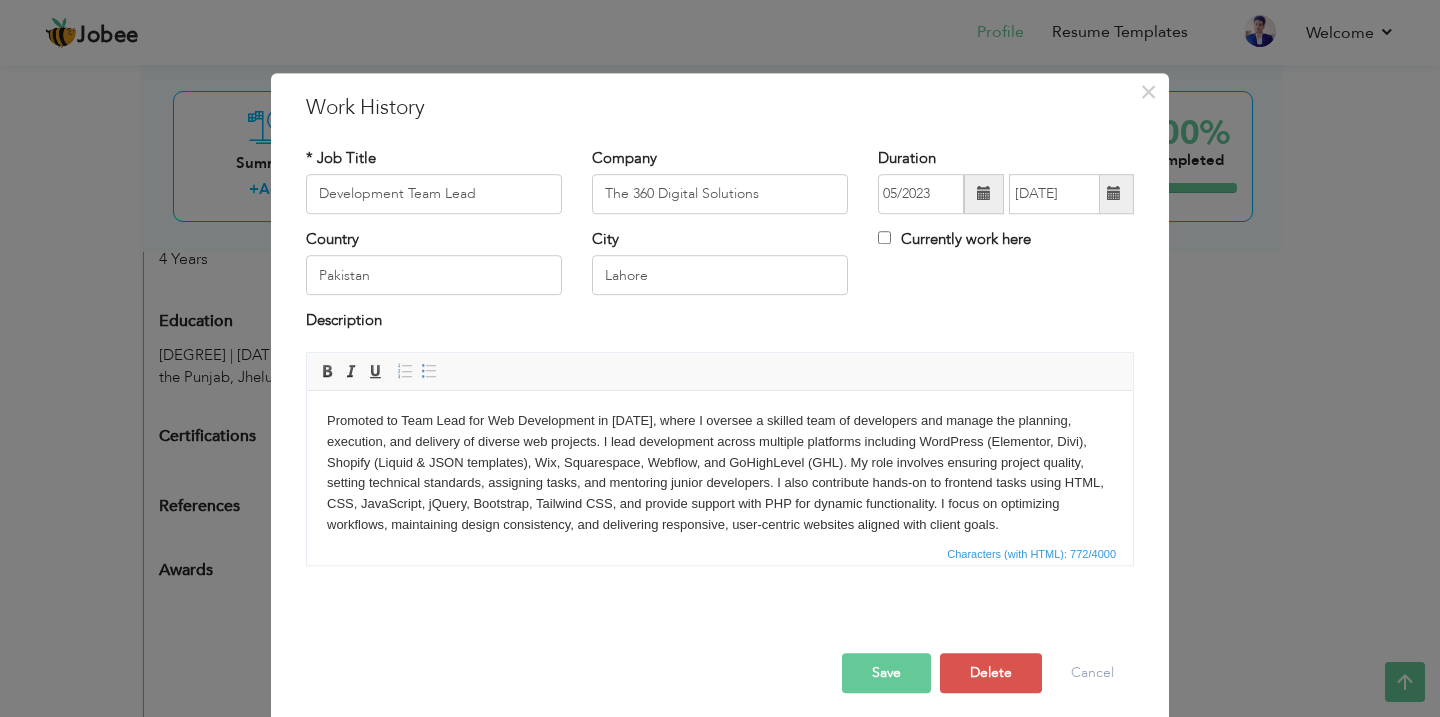 click on "Save" at bounding box center [886, 673] 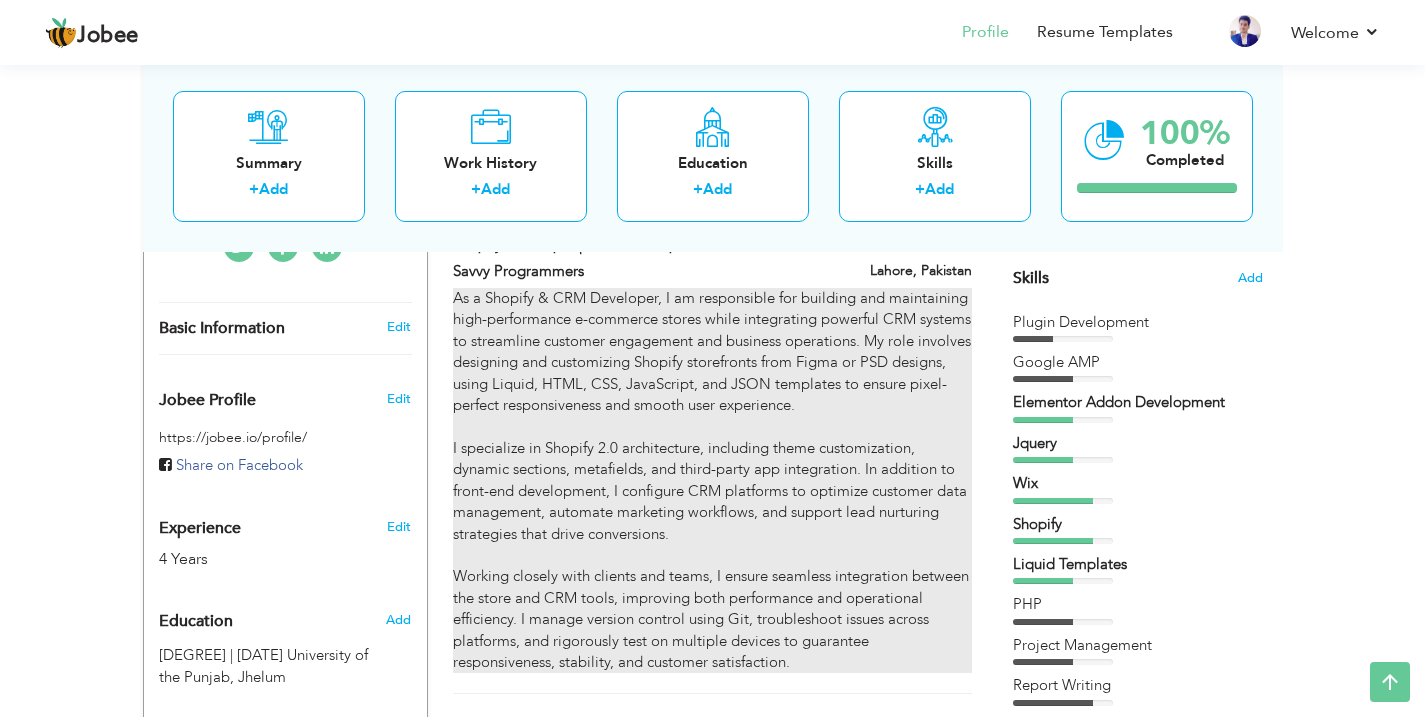 scroll, scrollTop: 0, scrollLeft: 0, axis: both 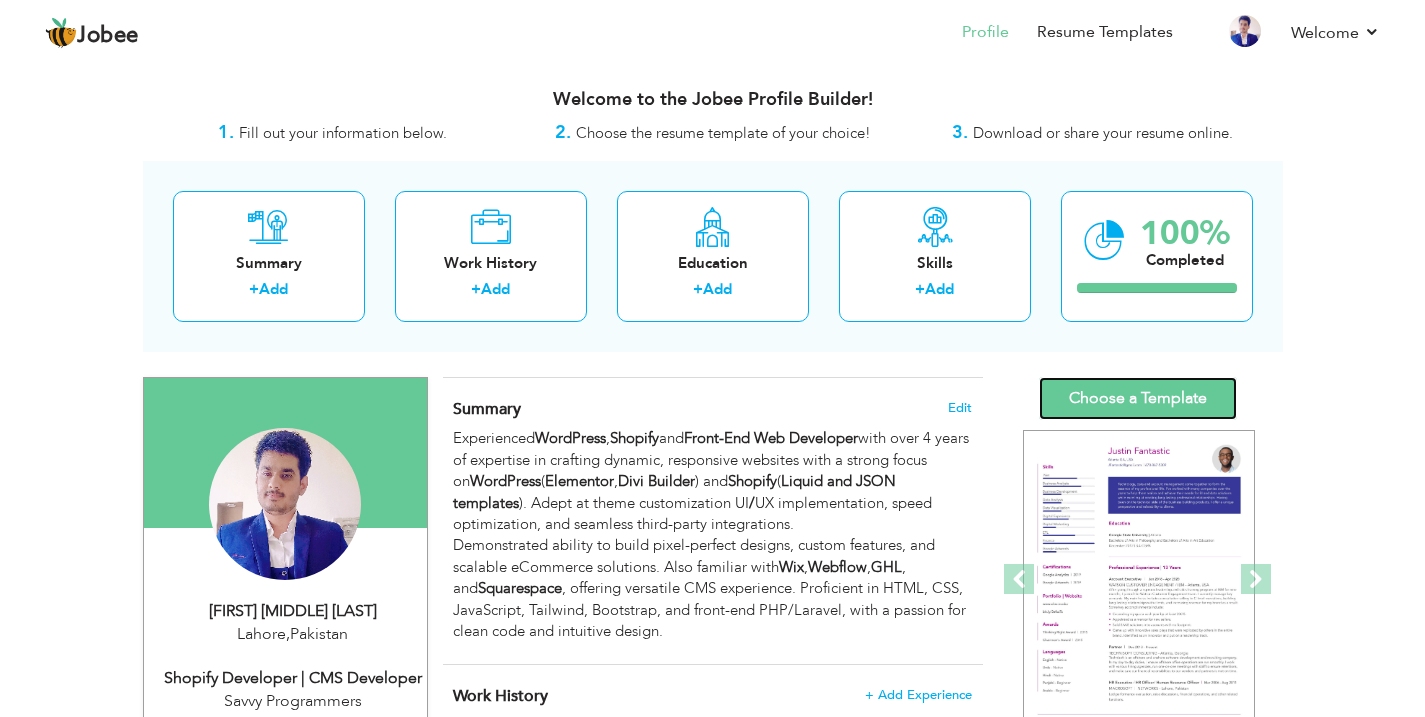 click on "Choose a Template" at bounding box center (1138, 398) 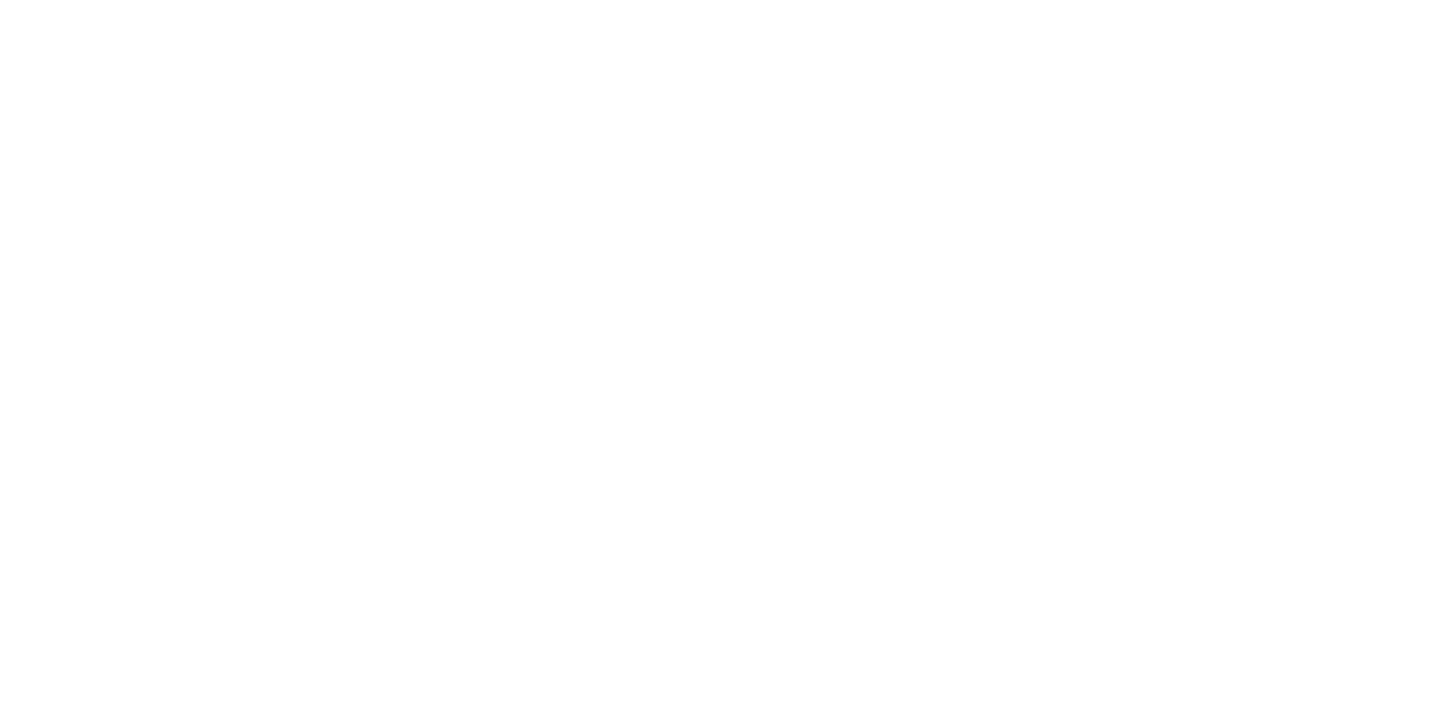 scroll, scrollTop: 0, scrollLeft: 0, axis: both 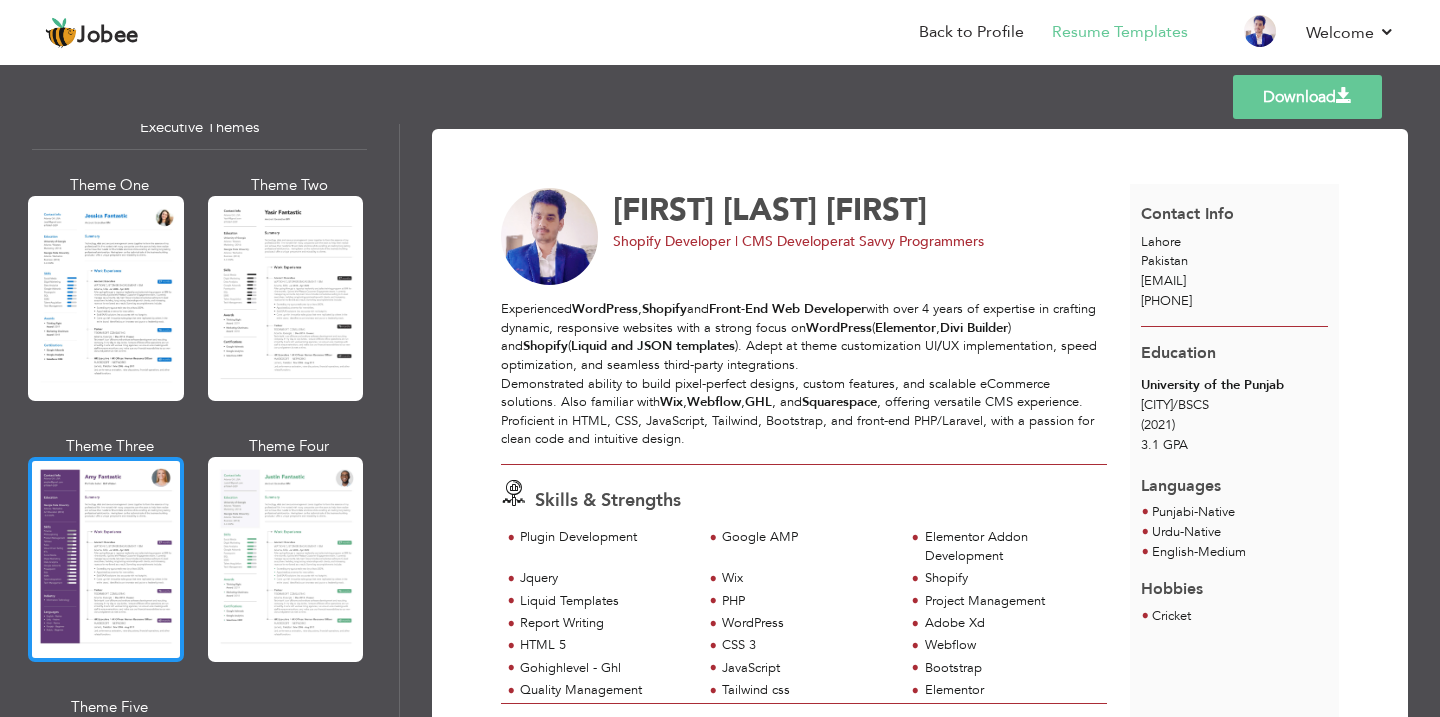 click at bounding box center (106, 559) 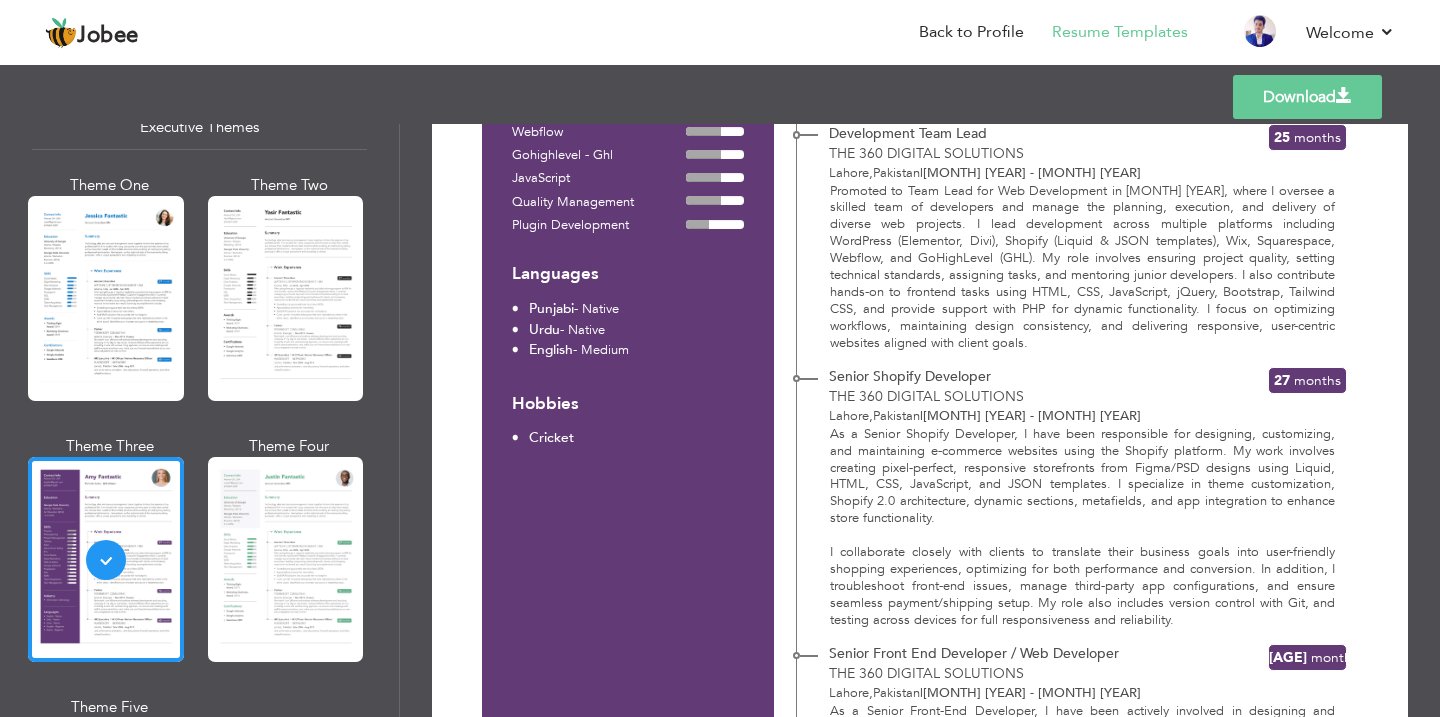 scroll, scrollTop: 238, scrollLeft: 0, axis: vertical 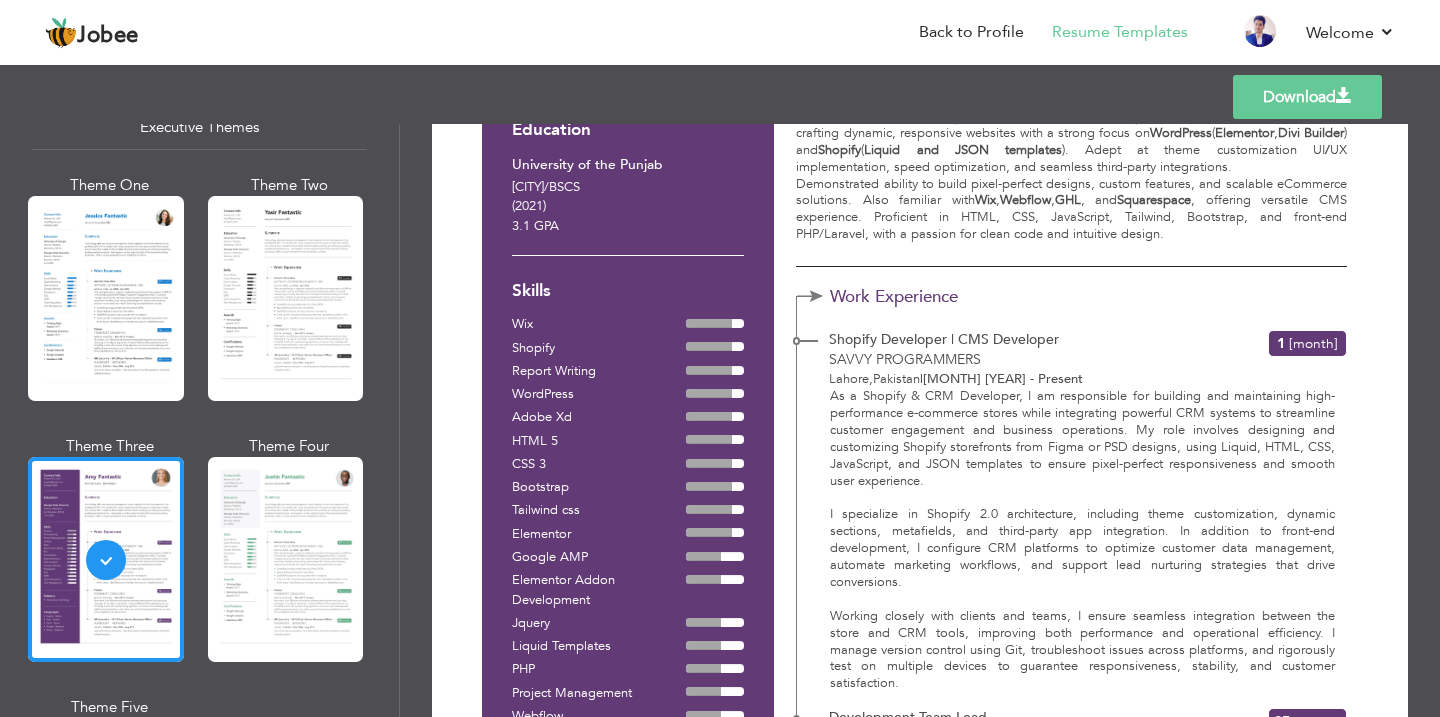 click on "Download" at bounding box center (1307, 97) 